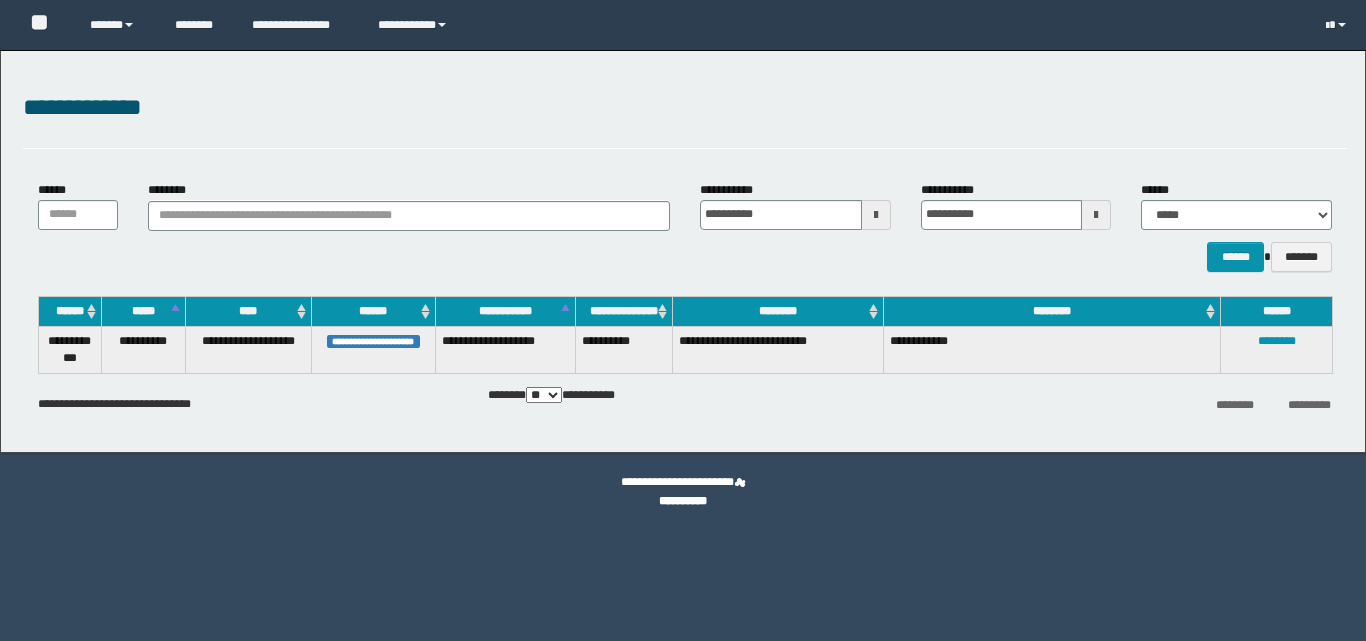 scroll, scrollTop: 0, scrollLeft: 0, axis: both 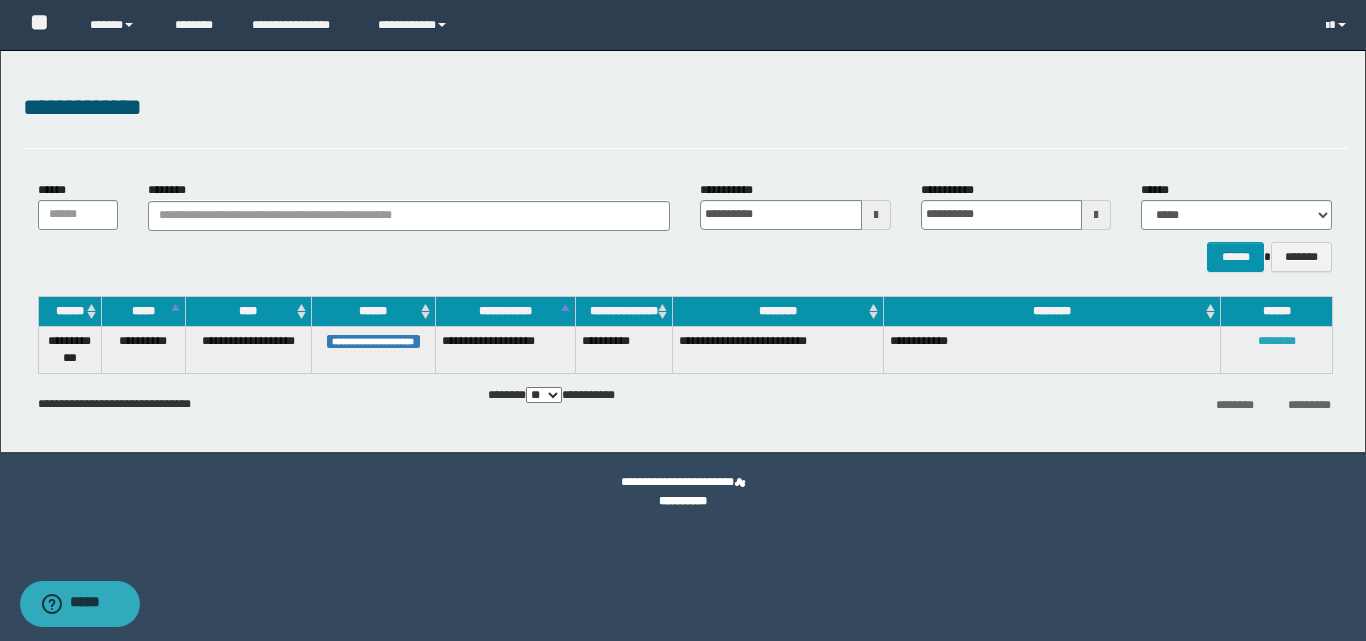 click on "********" at bounding box center [1277, 341] 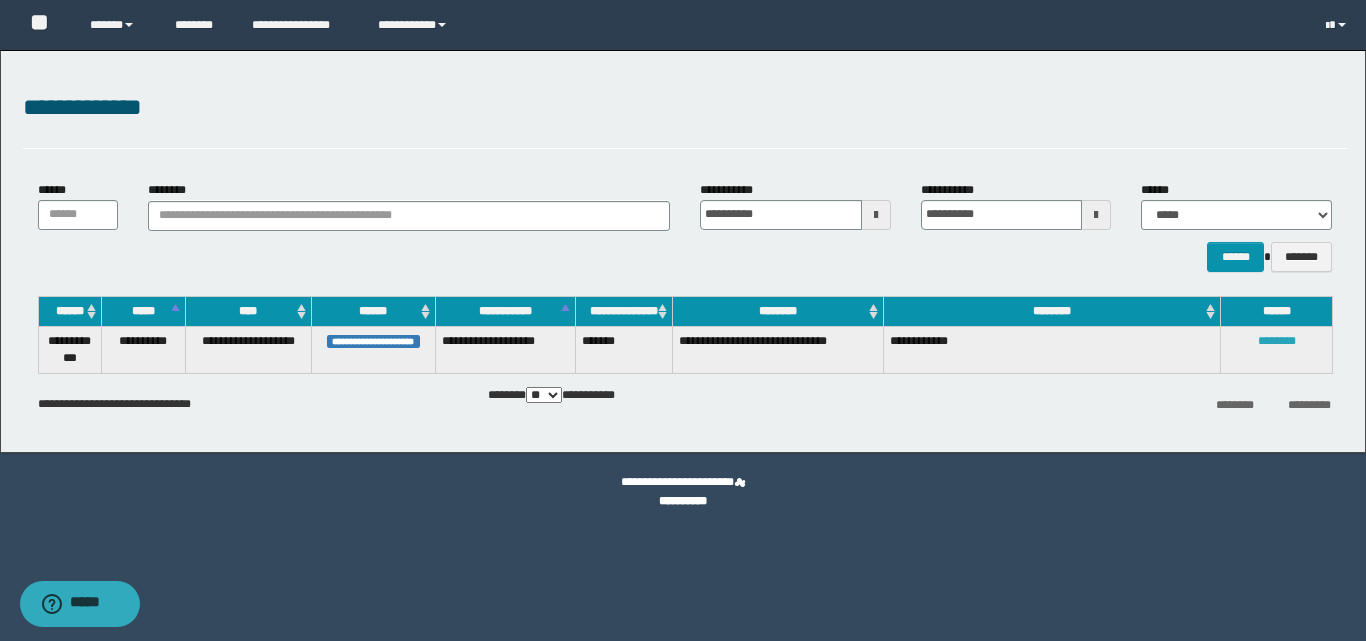 click on "********" at bounding box center (1277, 341) 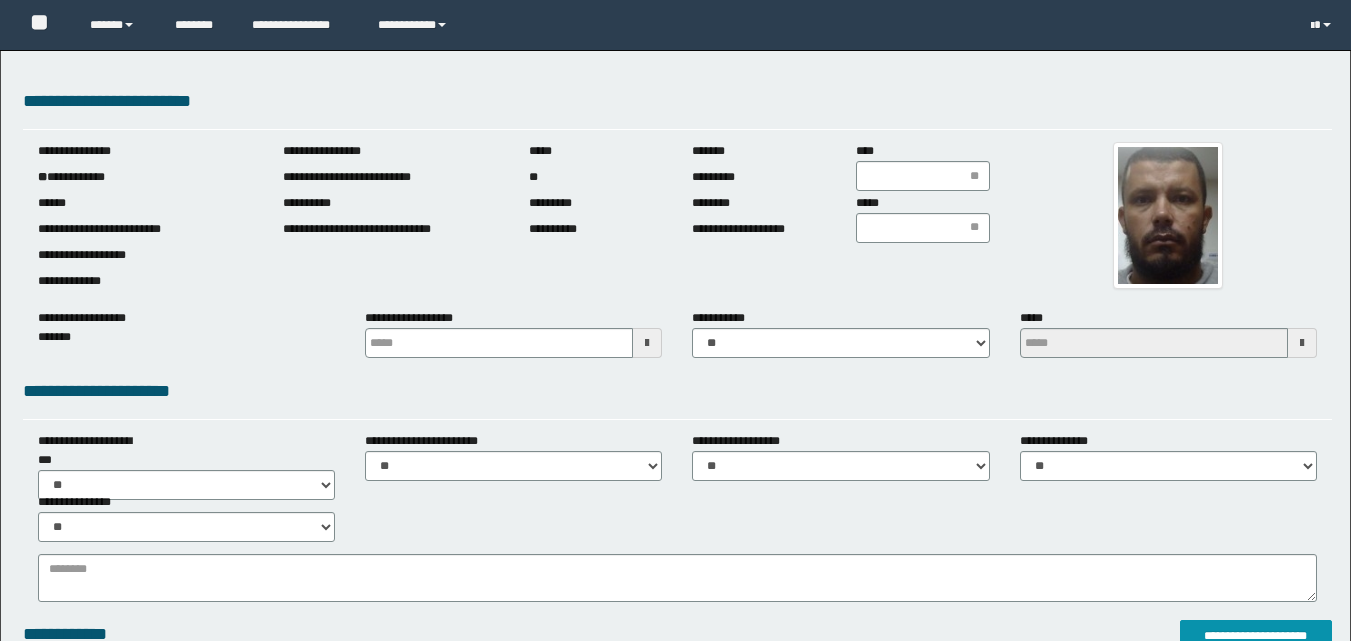 scroll, scrollTop: 0, scrollLeft: 0, axis: both 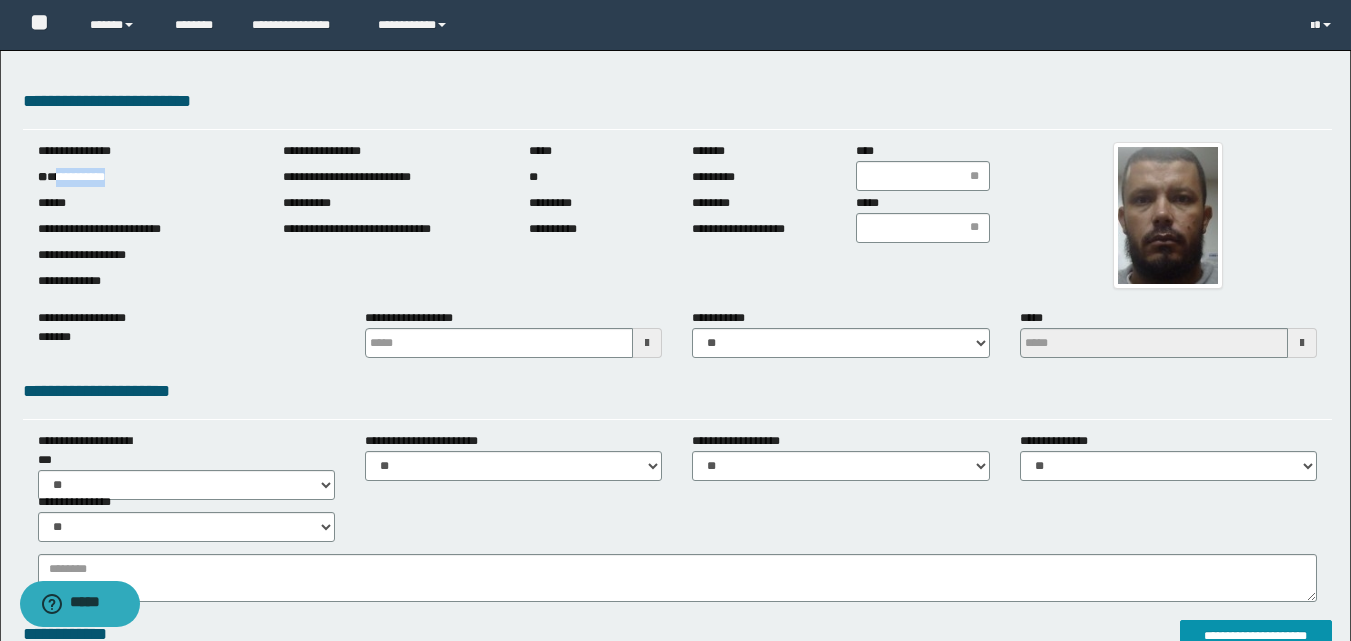 drag, startPoint x: 60, startPoint y: 184, endPoint x: 154, endPoint y: 154, distance: 98.67117 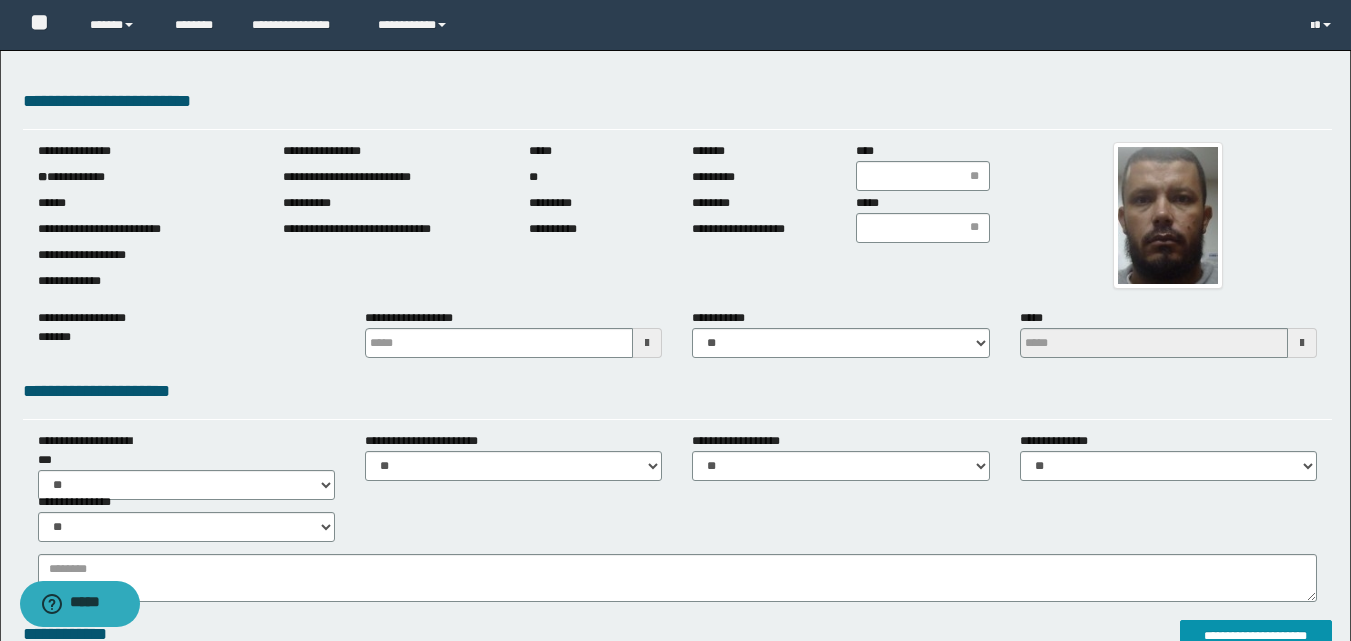 click at bounding box center [647, 343] 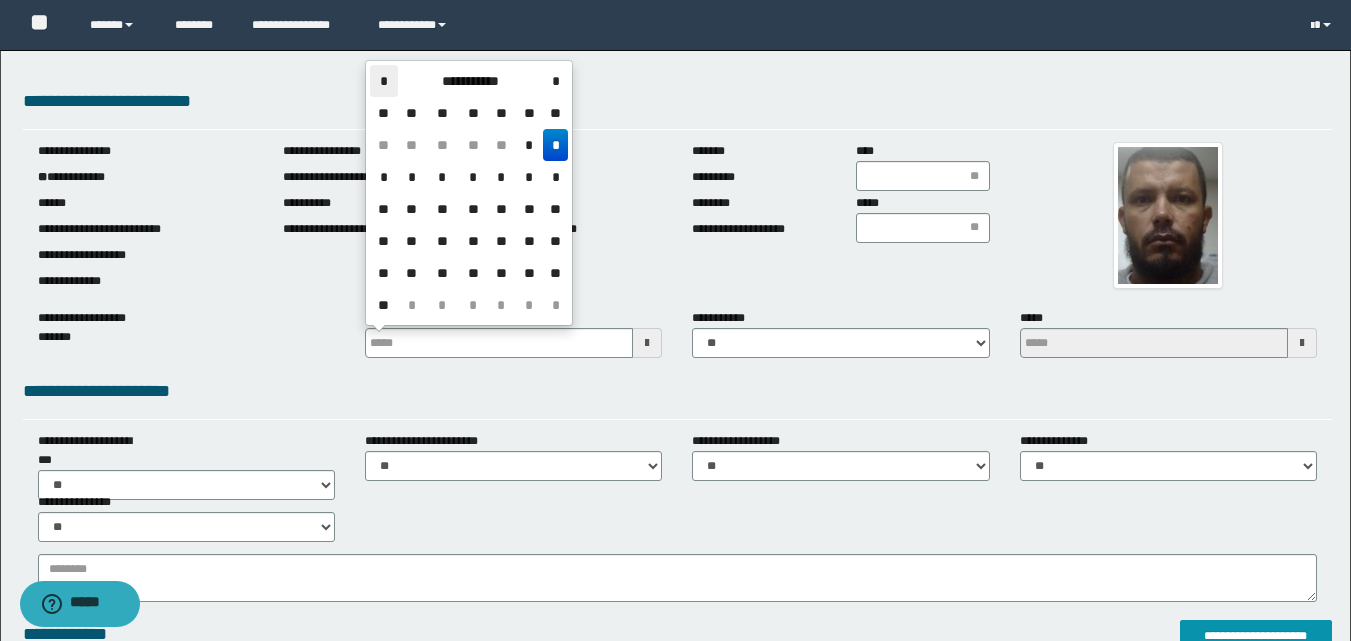 click on "*" at bounding box center (384, 81) 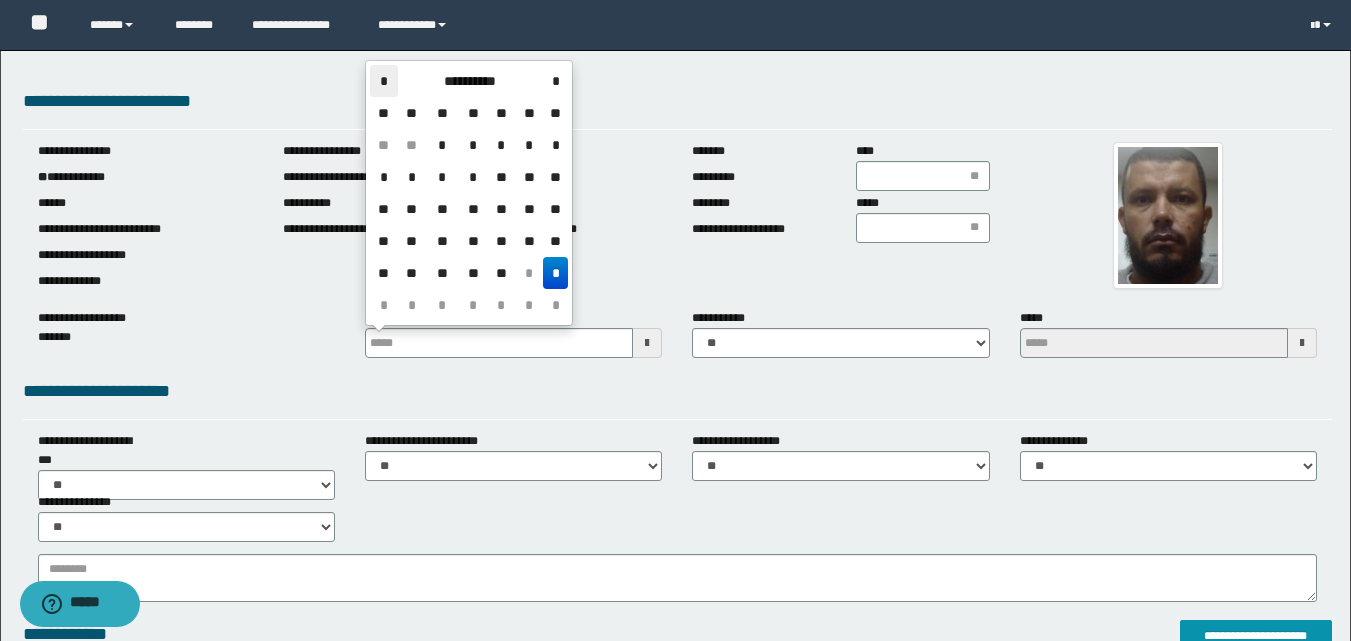 click on "*" at bounding box center [384, 81] 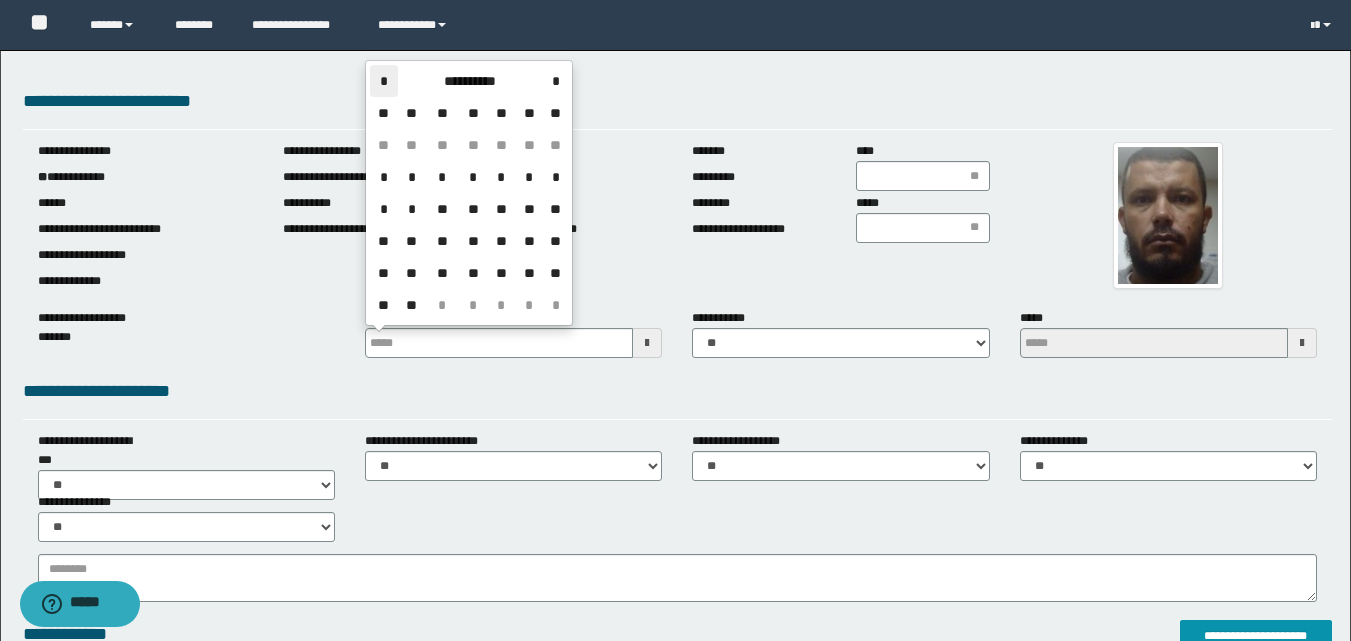 click on "*" at bounding box center [384, 81] 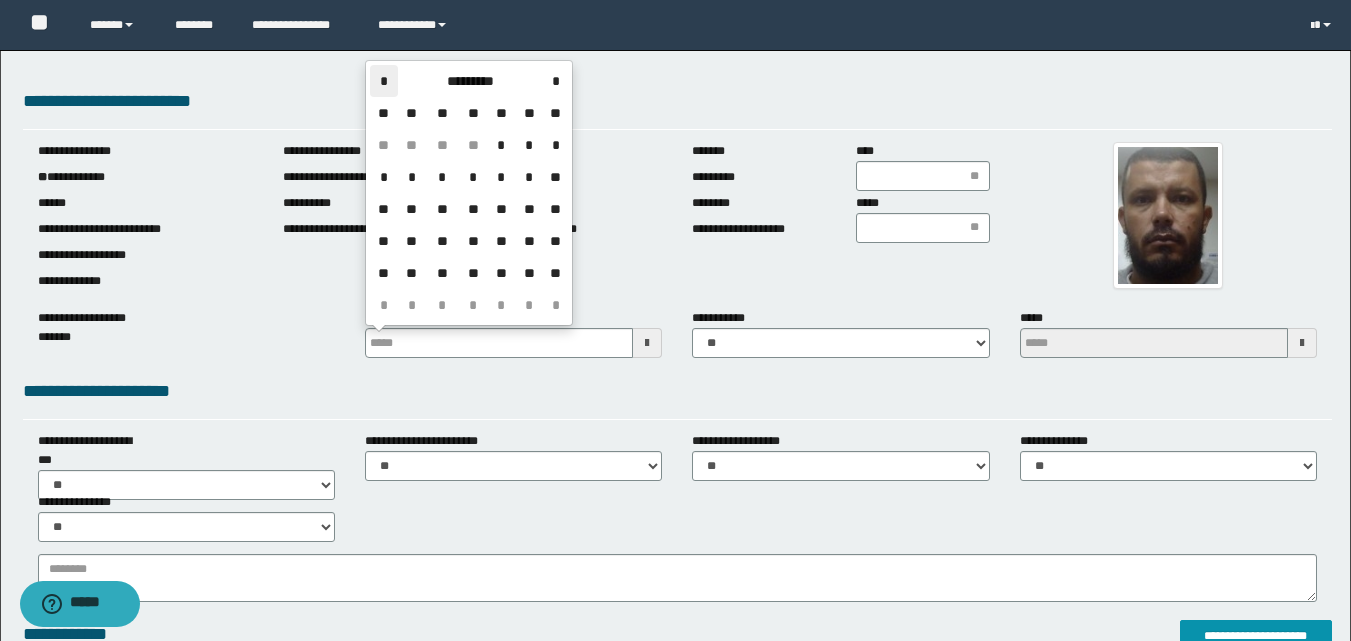 click on "*" at bounding box center (384, 81) 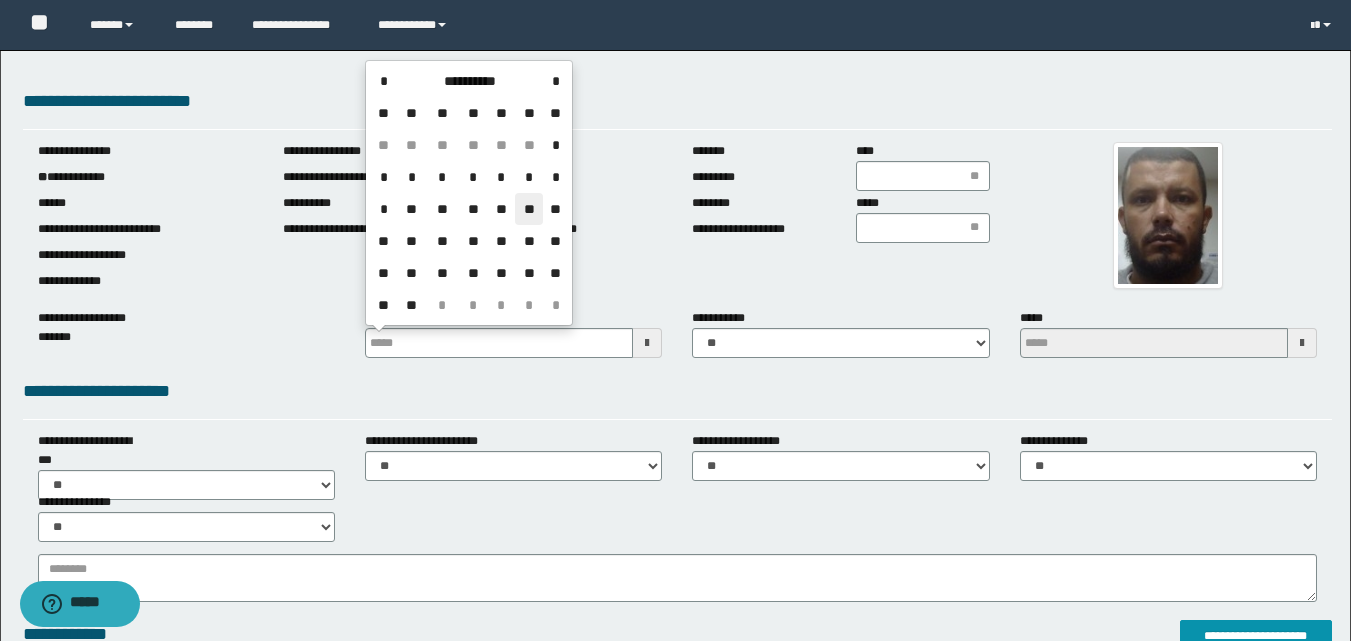 click on "**" at bounding box center (529, 209) 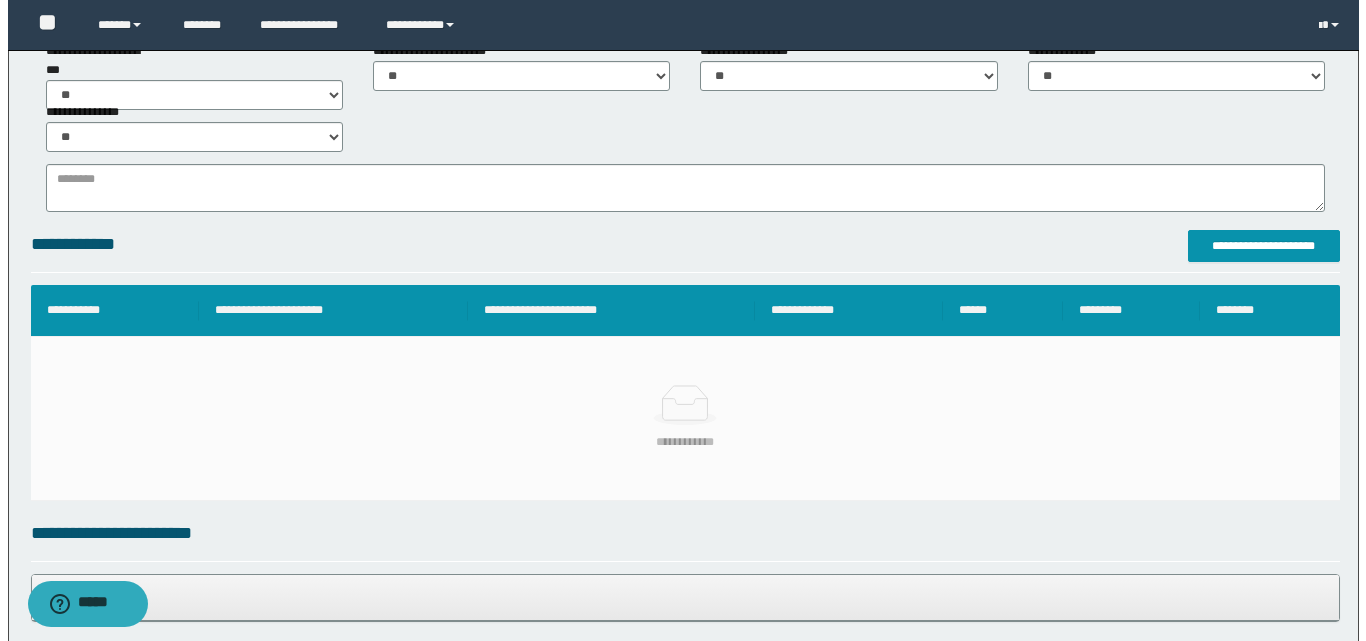 scroll, scrollTop: 400, scrollLeft: 0, axis: vertical 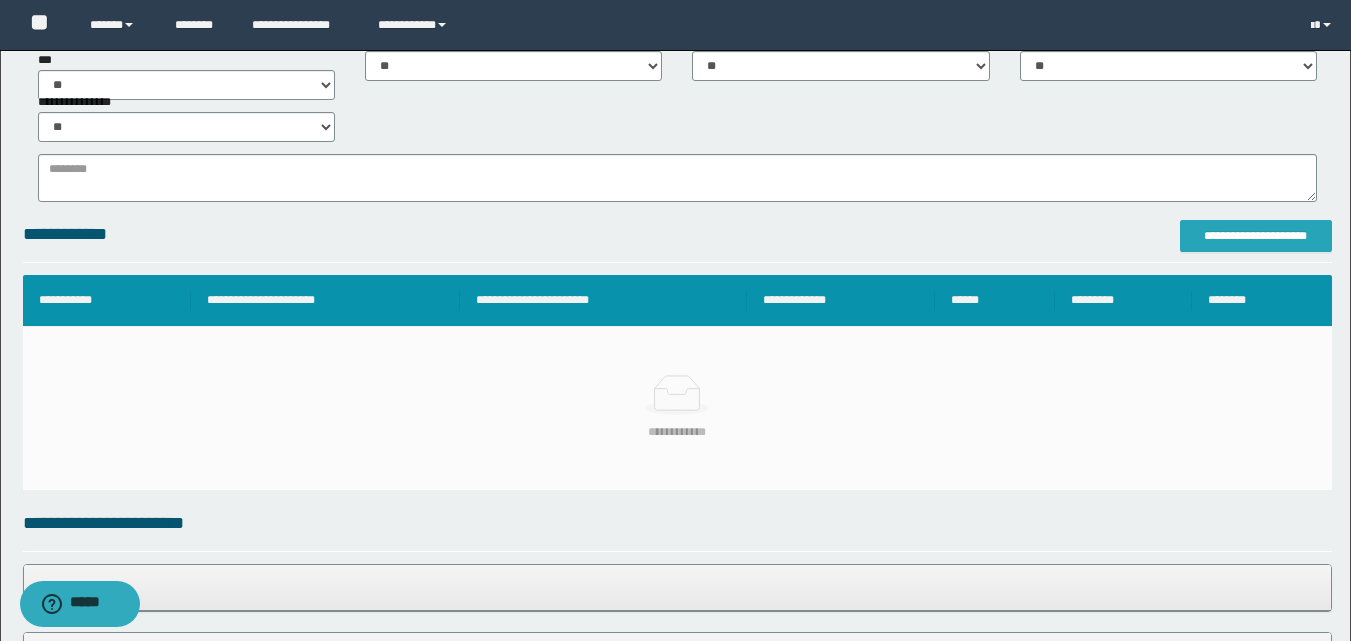 click on "**********" at bounding box center (1256, 236) 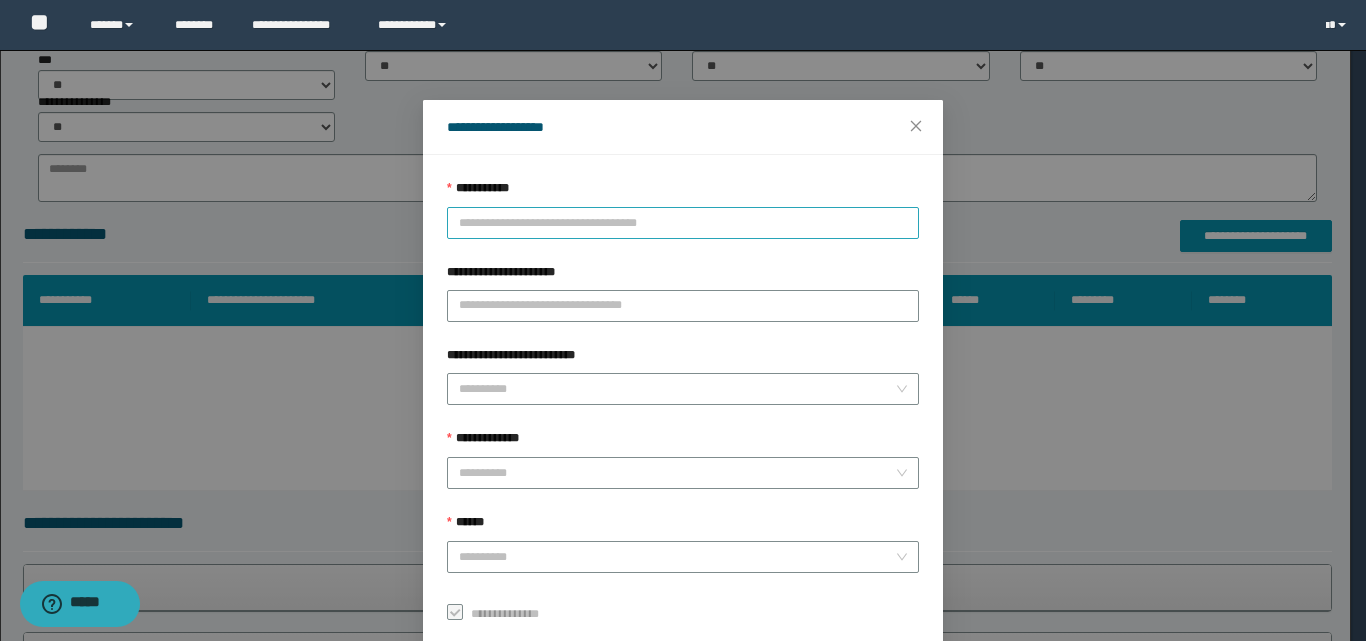 click on "**********" at bounding box center (683, 223) 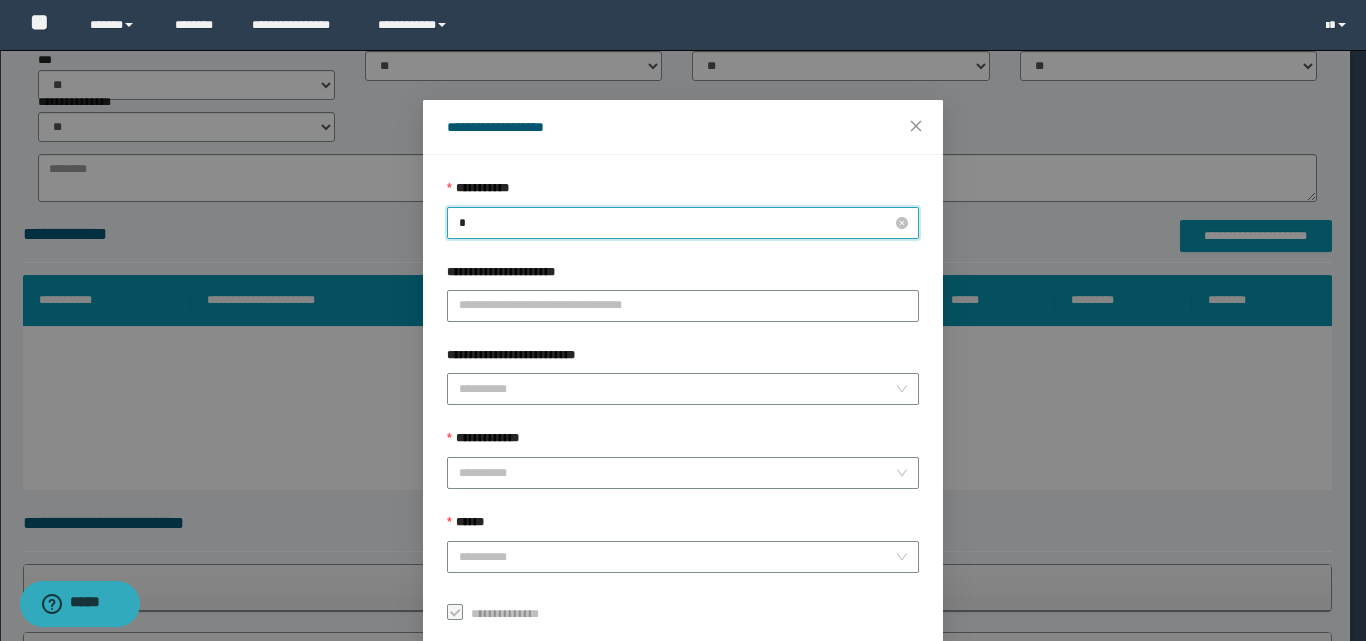 type on "**" 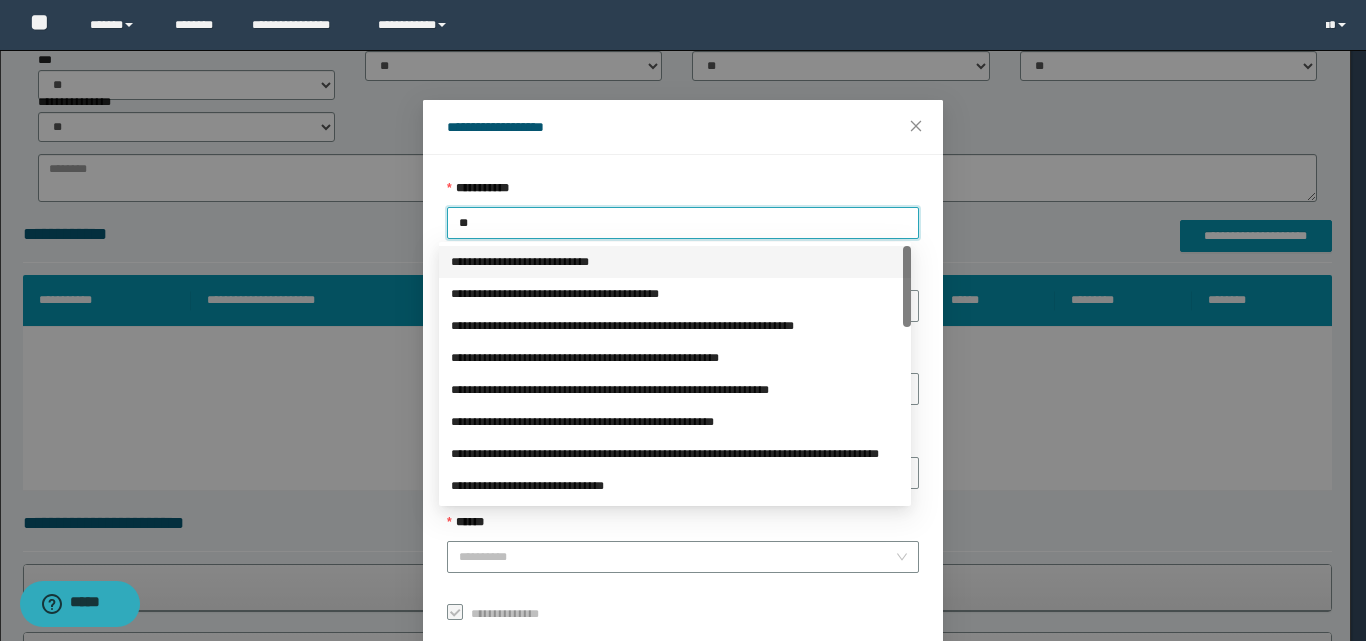 click on "**********" at bounding box center [675, 262] 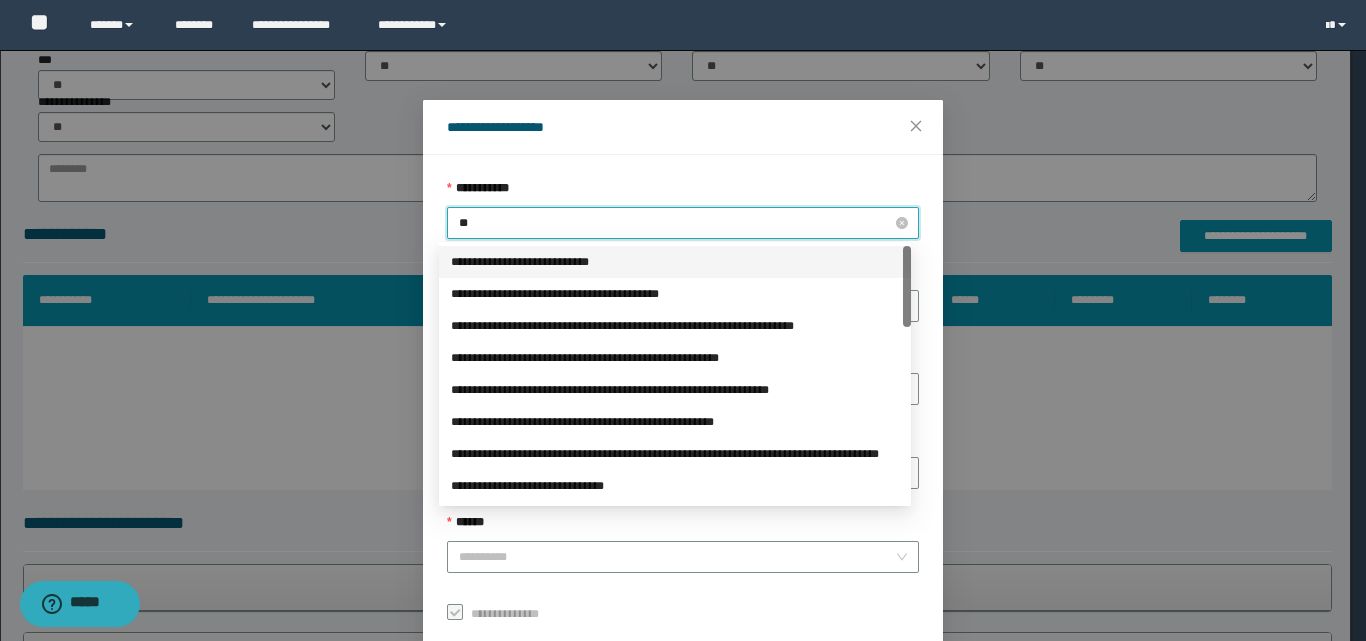 type 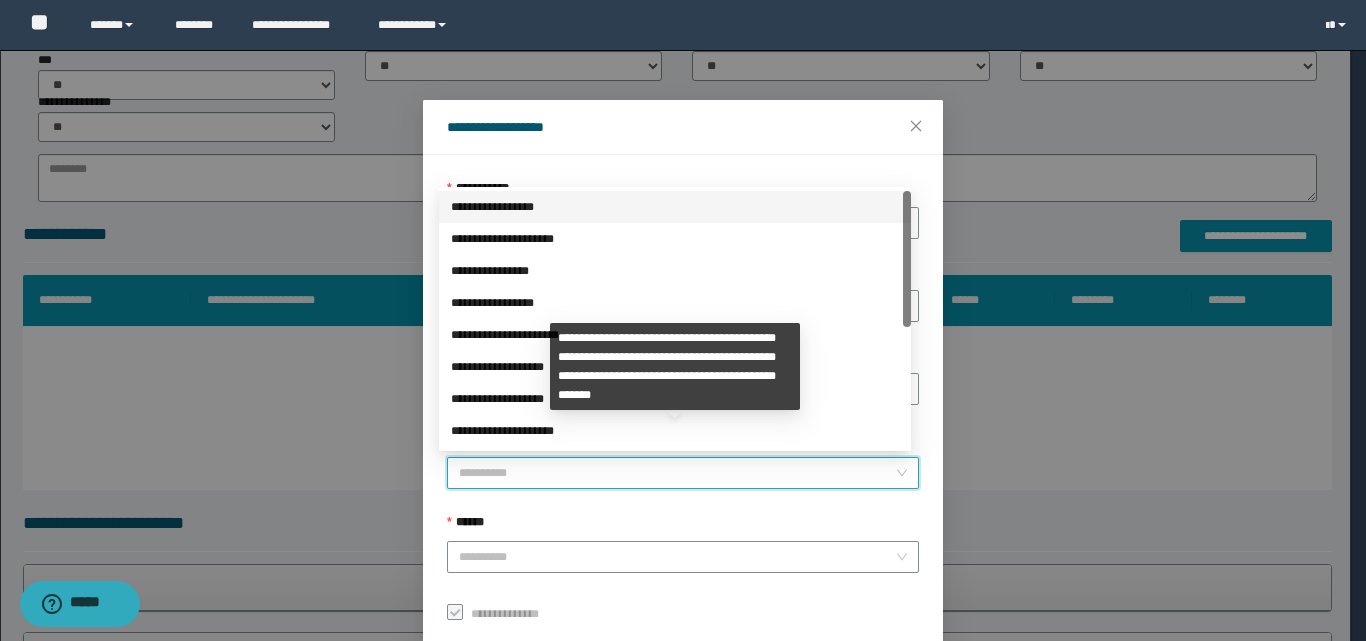 click on "**********" at bounding box center [677, 473] 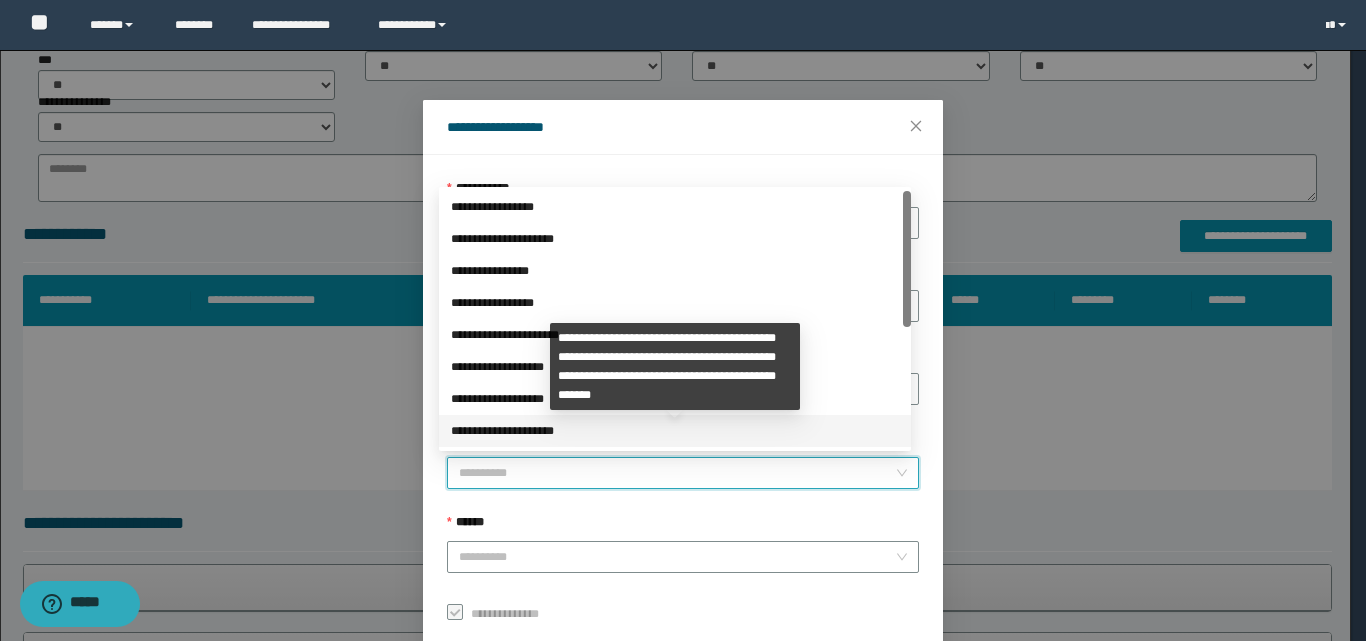 scroll, scrollTop: 224, scrollLeft: 0, axis: vertical 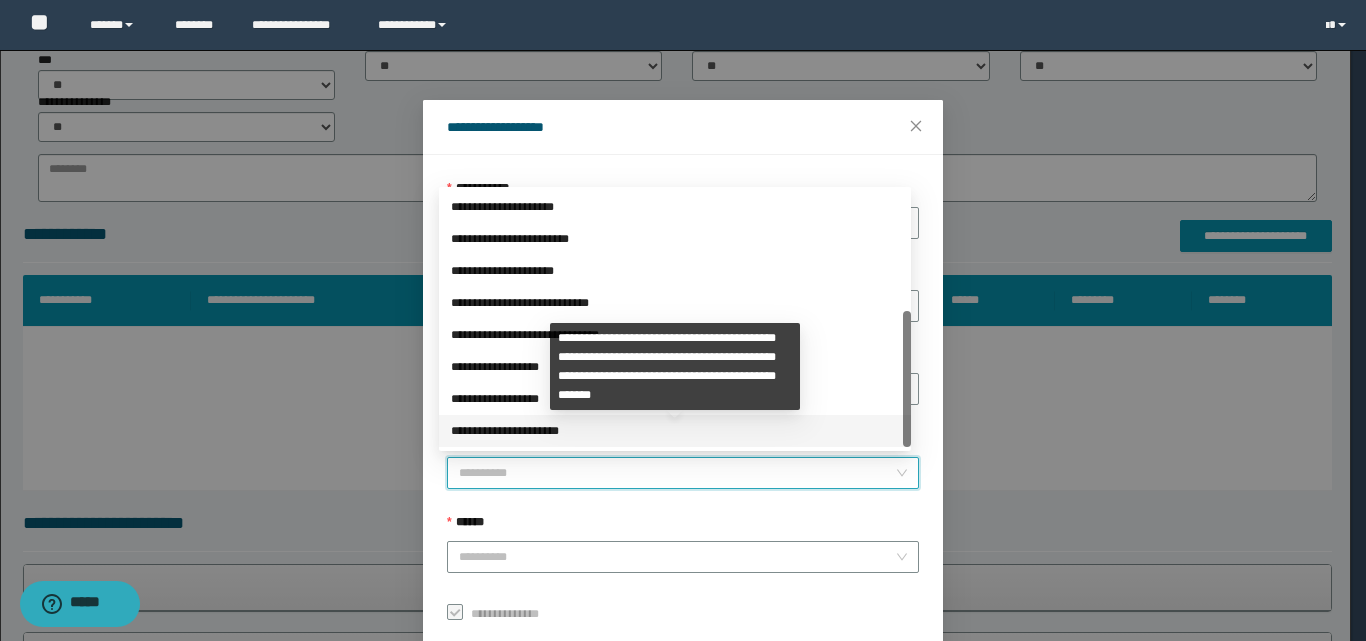 click on "**********" at bounding box center (675, 431) 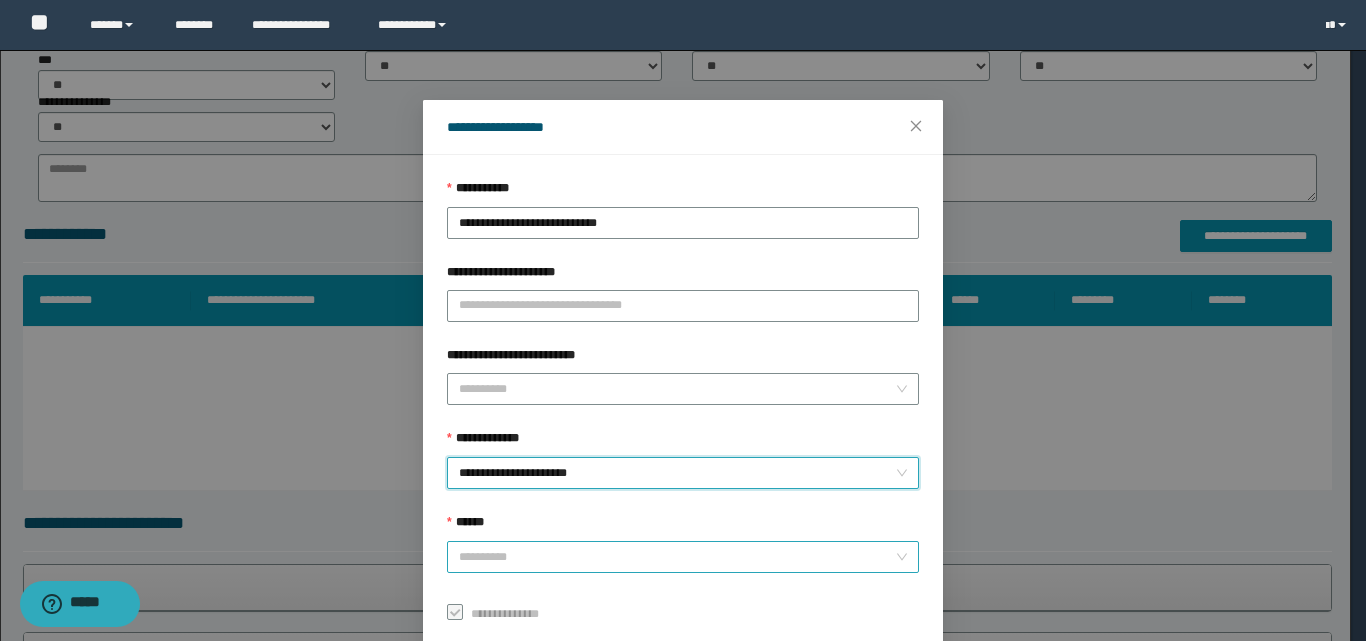 click on "******" at bounding box center (677, 557) 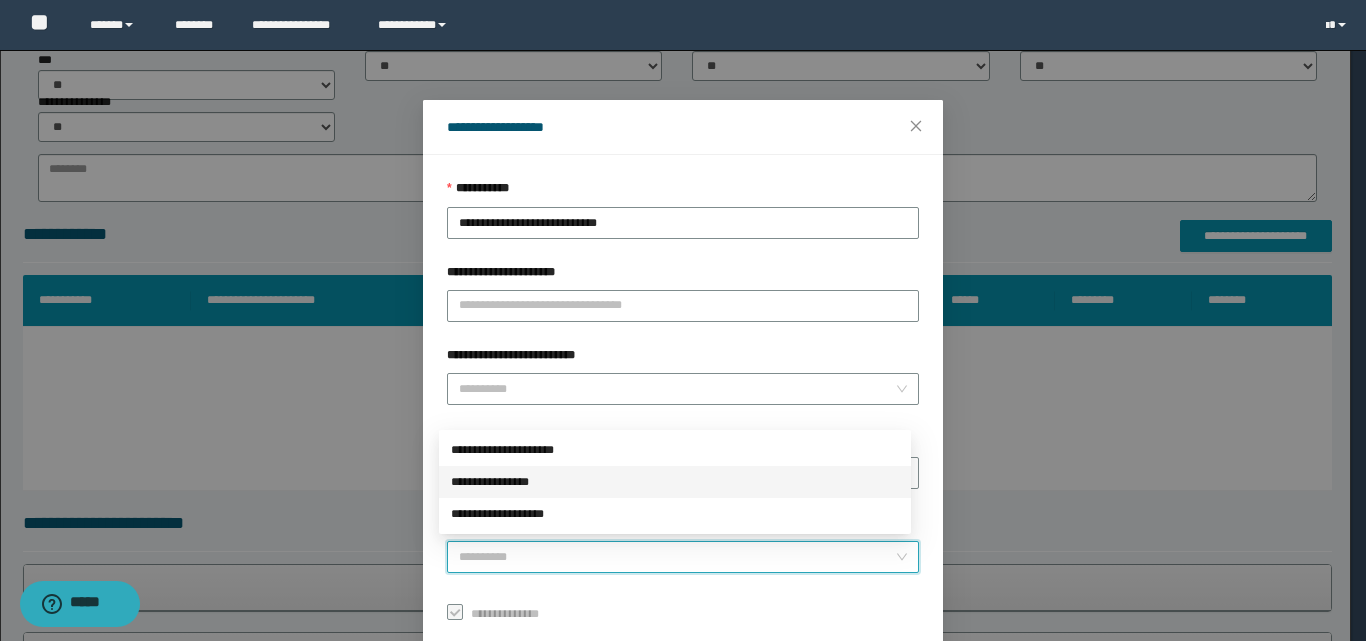 click on "**********" at bounding box center [675, 482] 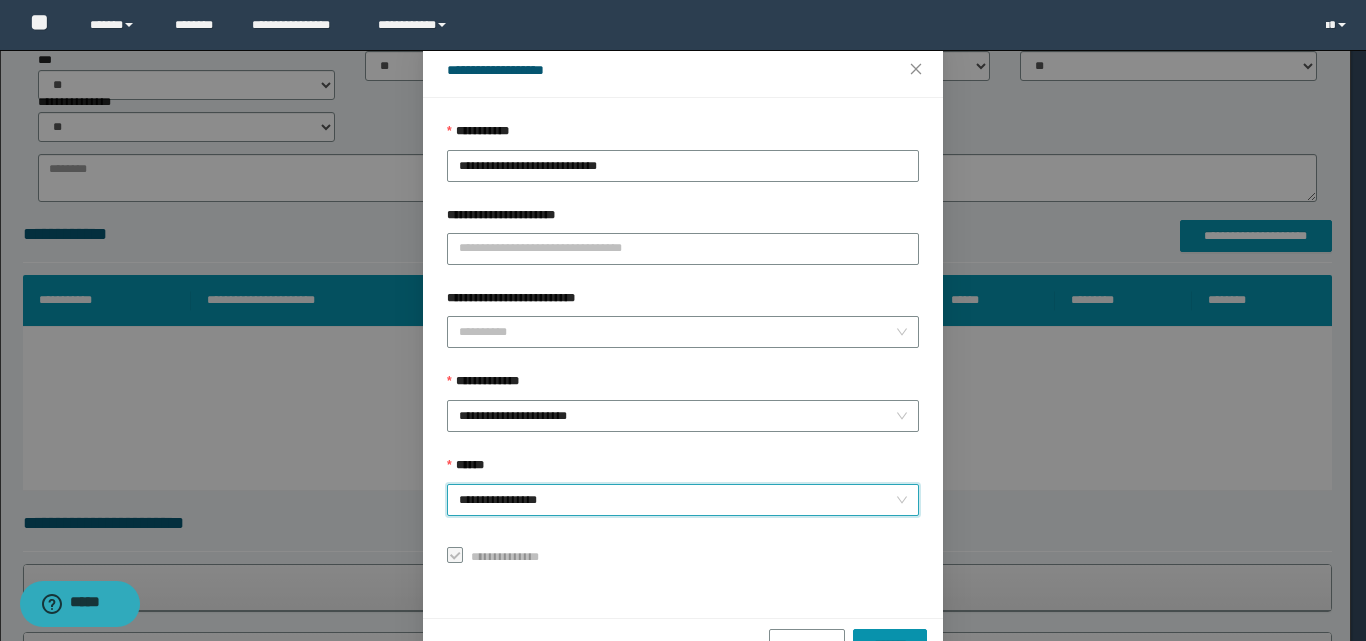 scroll, scrollTop: 111, scrollLeft: 0, axis: vertical 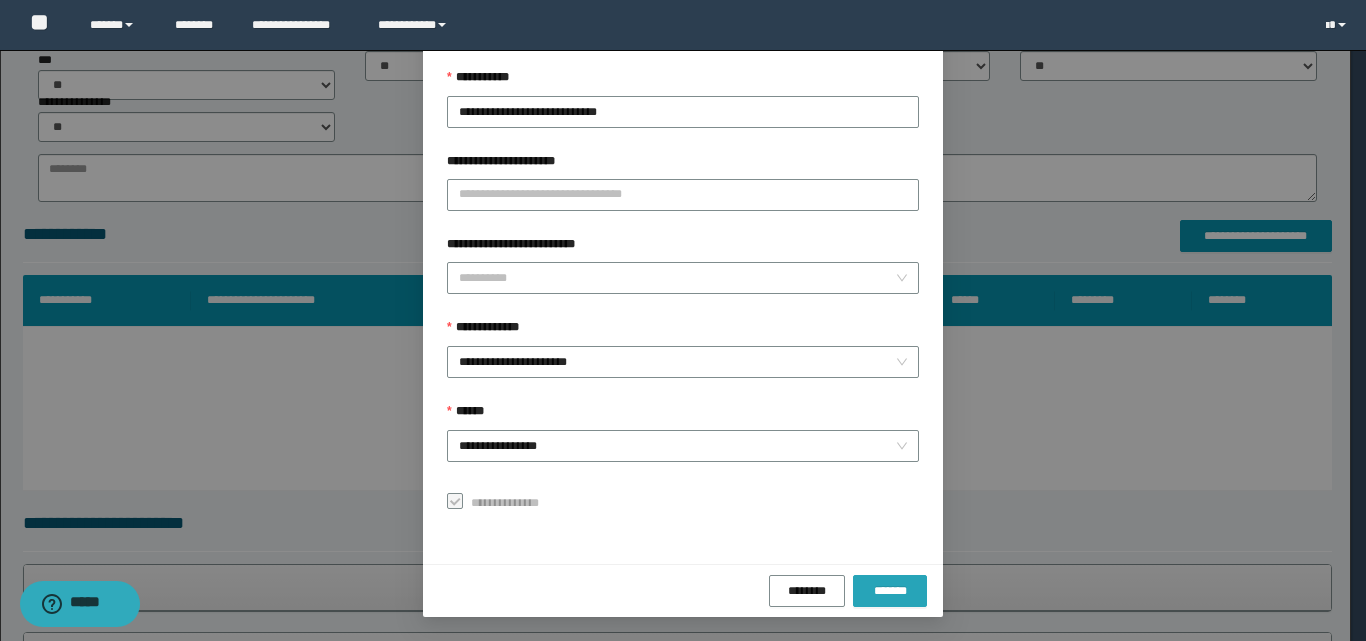 click on "*******" at bounding box center [890, 591] 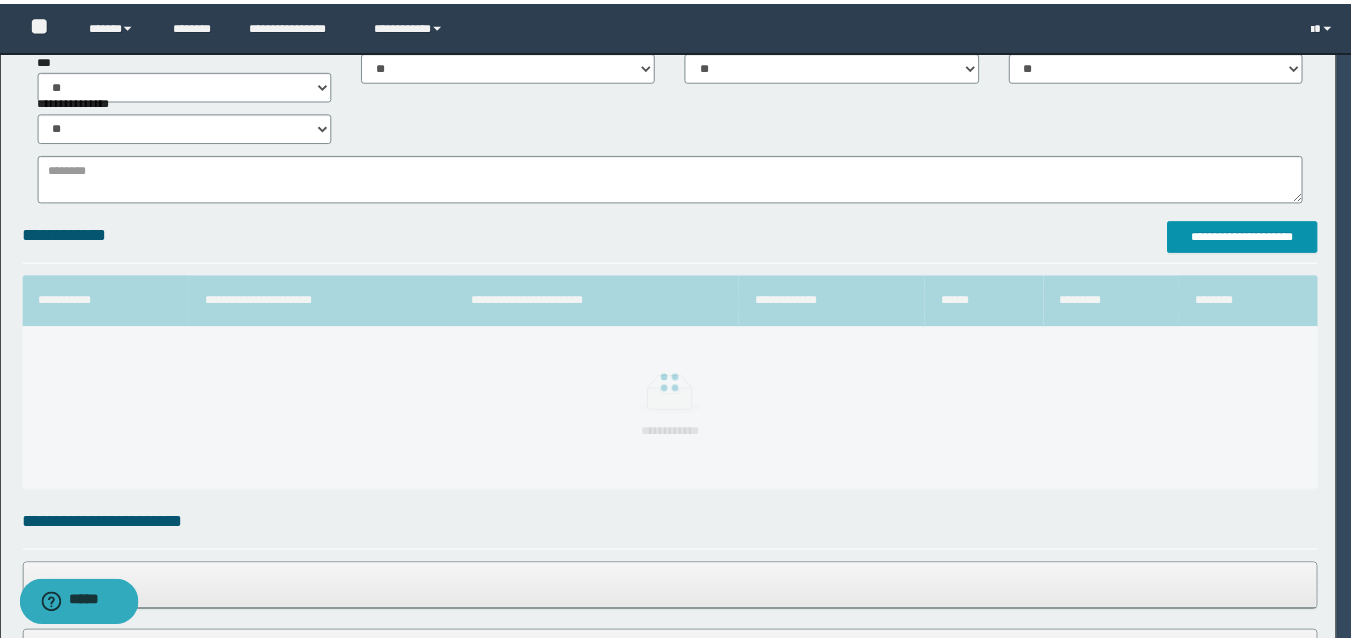 scroll, scrollTop: 64, scrollLeft: 0, axis: vertical 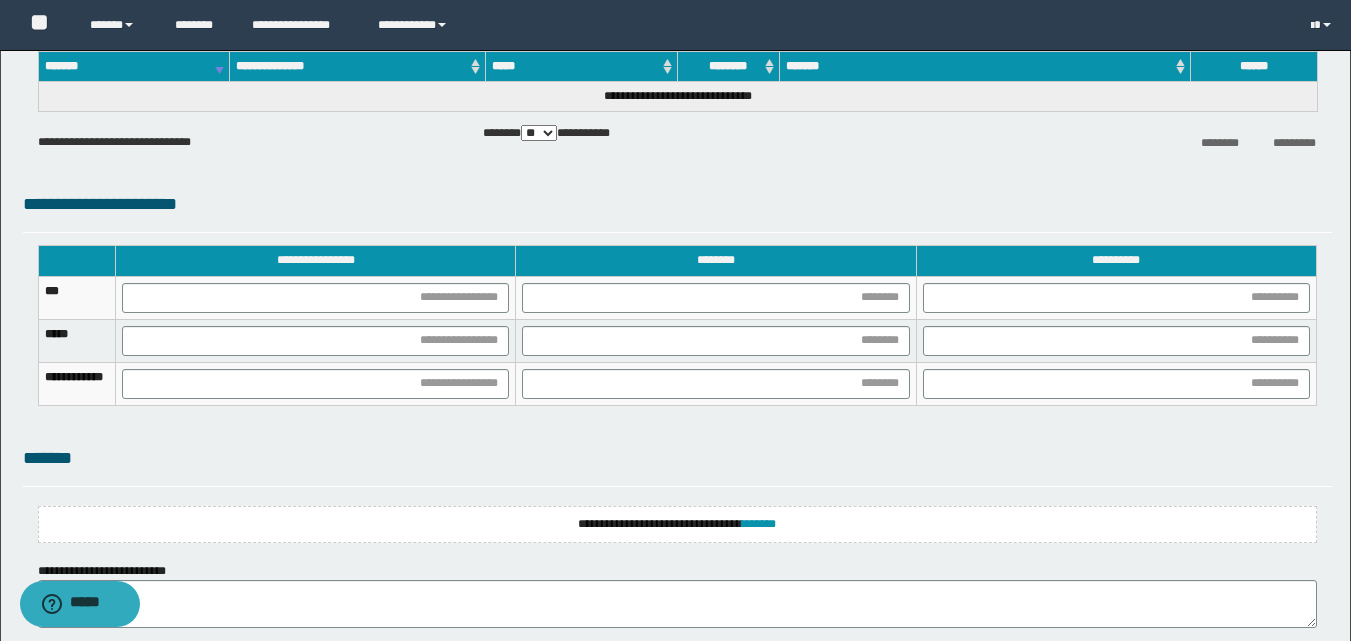 click on "**********" at bounding box center [677, 524] 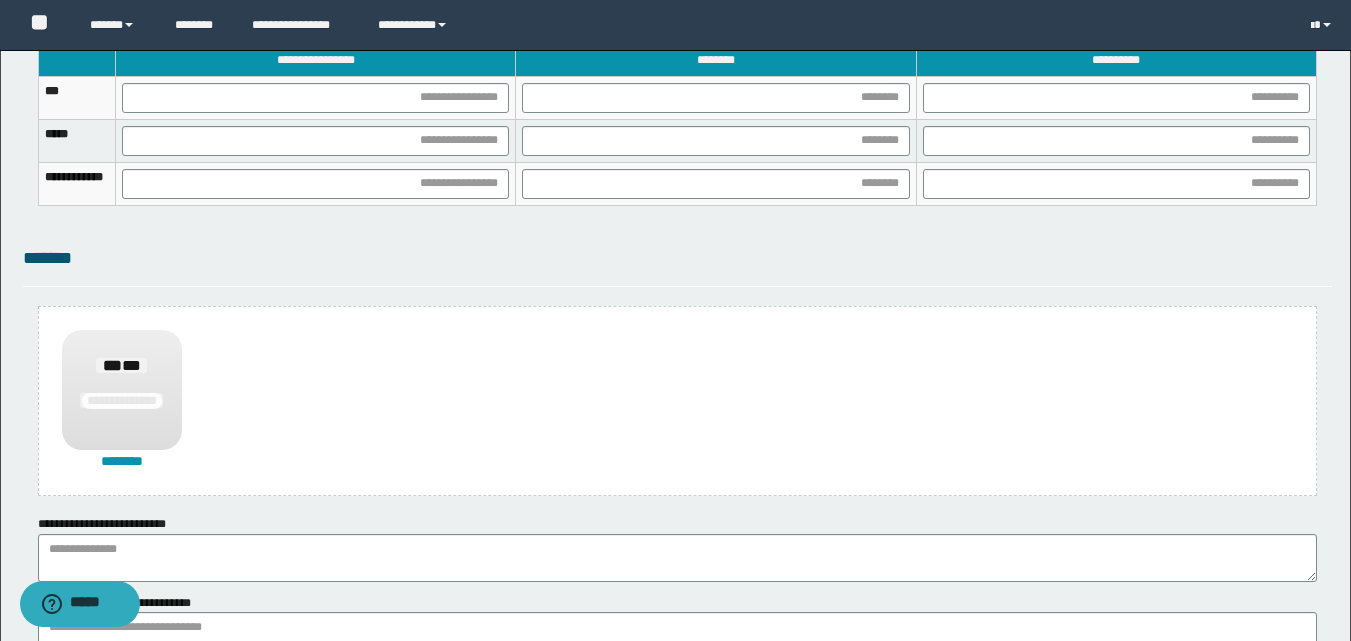 scroll, scrollTop: 1470, scrollLeft: 0, axis: vertical 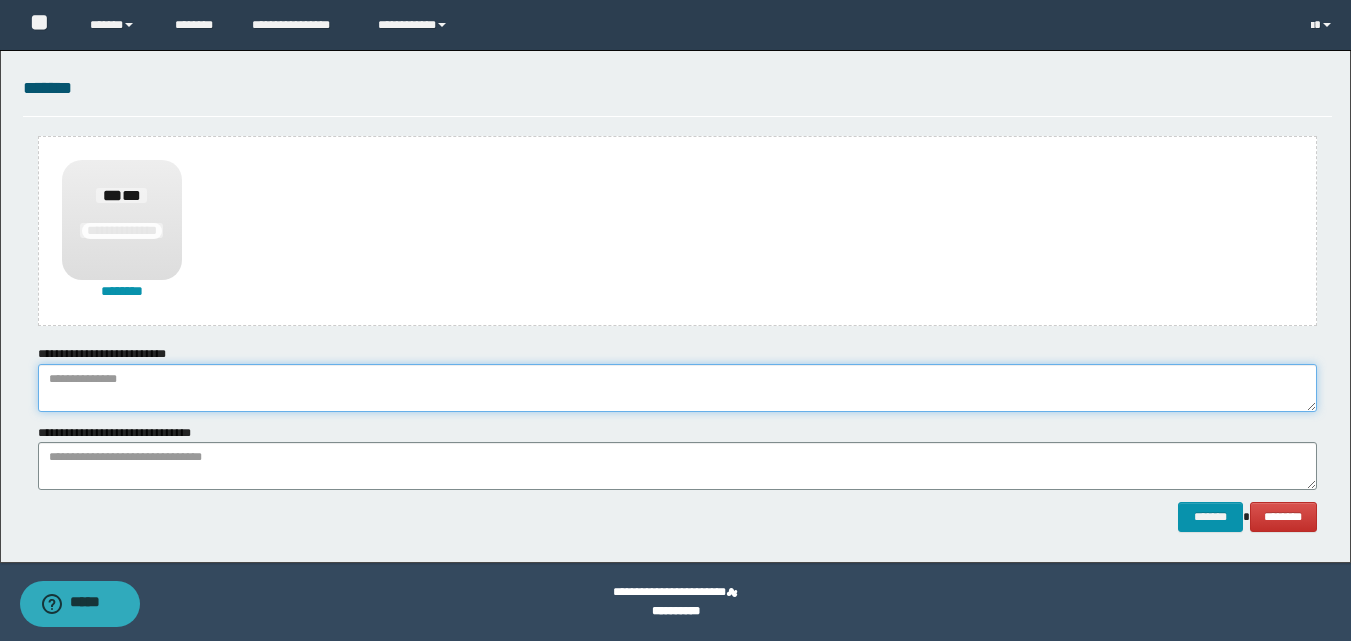 click at bounding box center [677, 388] 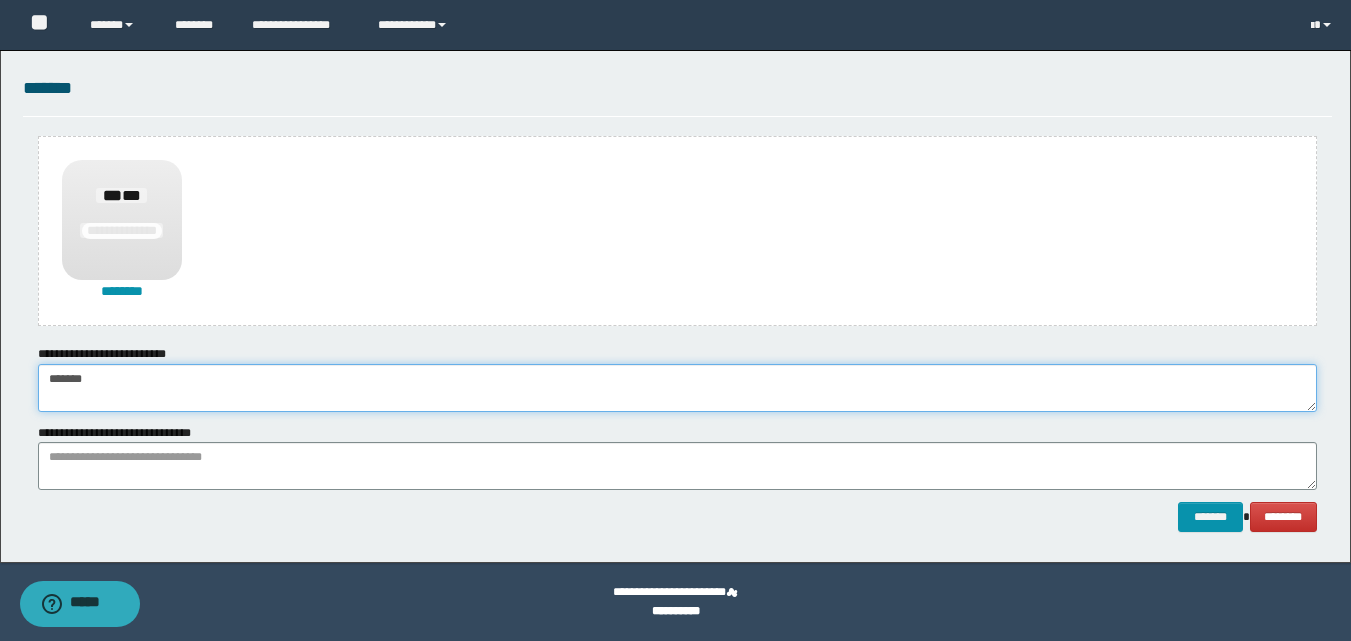 scroll, scrollTop: 1170, scrollLeft: 0, axis: vertical 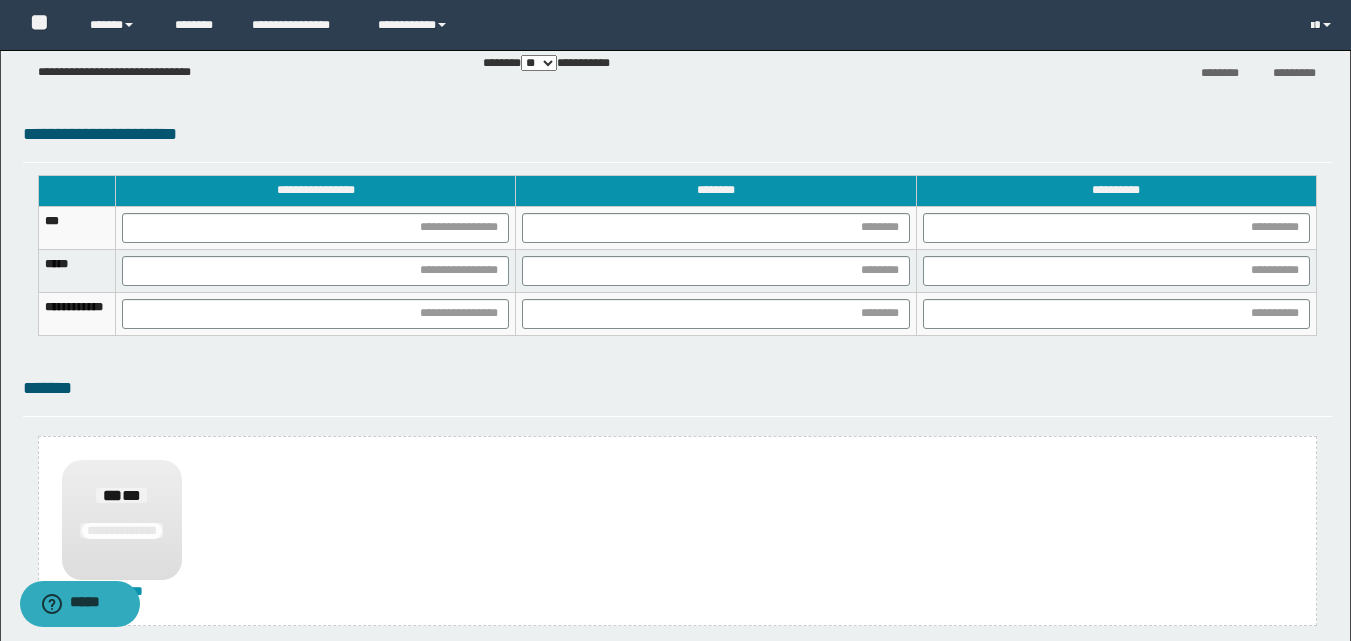 type on "******" 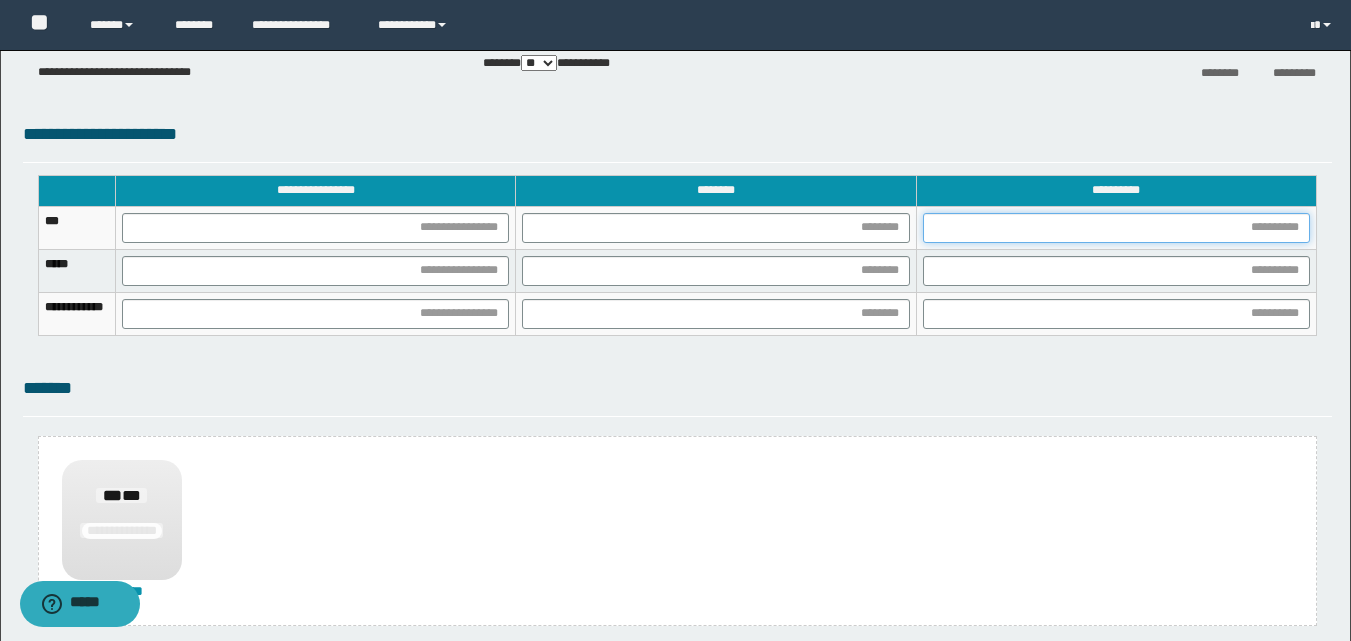 drag, startPoint x: 996, startPoint y: 221, endPoint x: 958, endPoint y: 278, distance: 68.50548 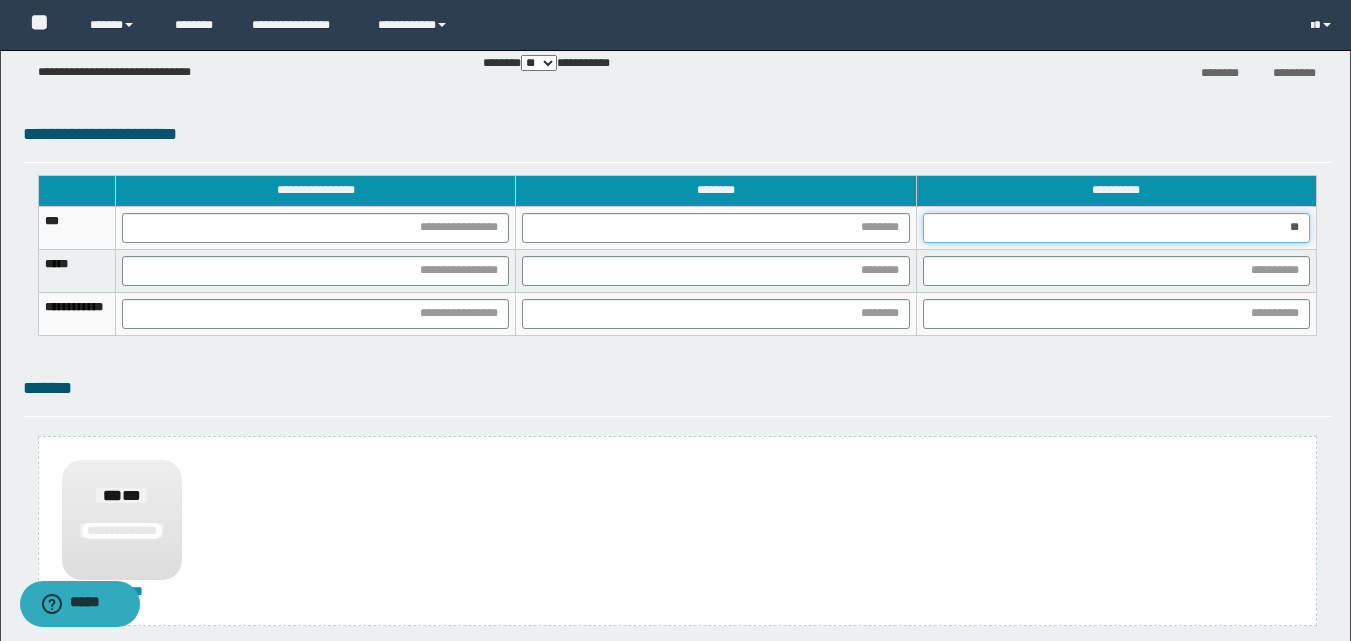 type on "***" 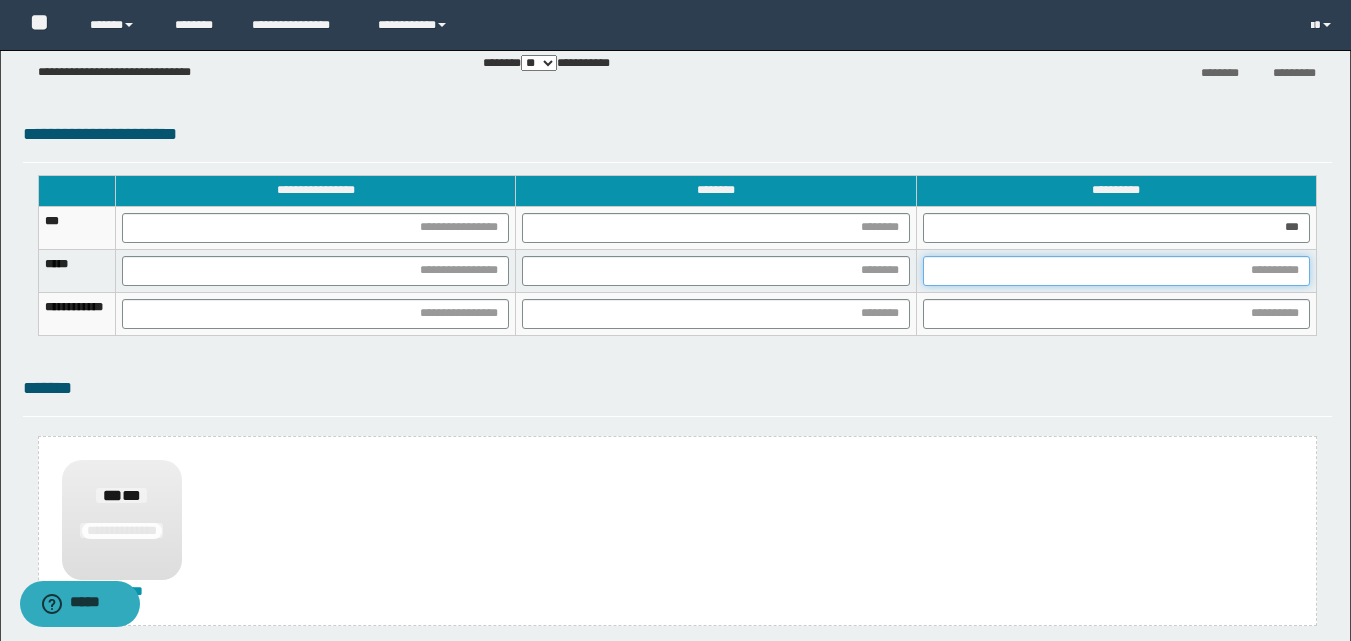 click at bounding box center (1116, 271) 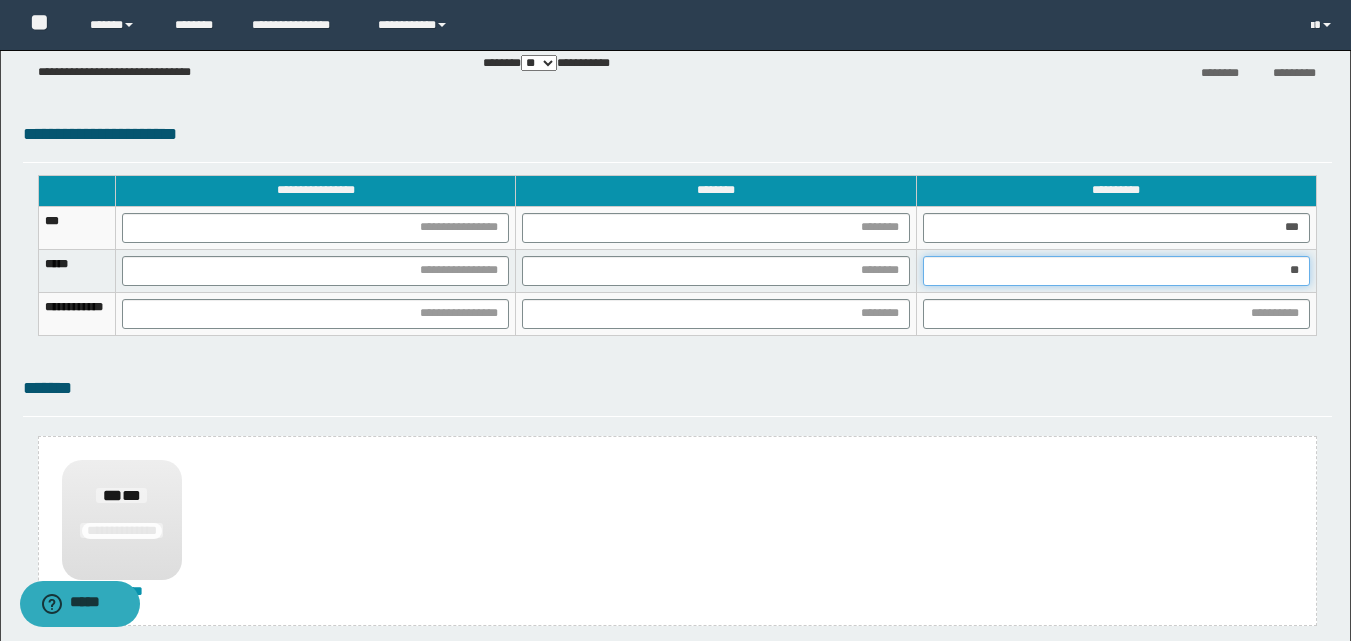 type on "***" 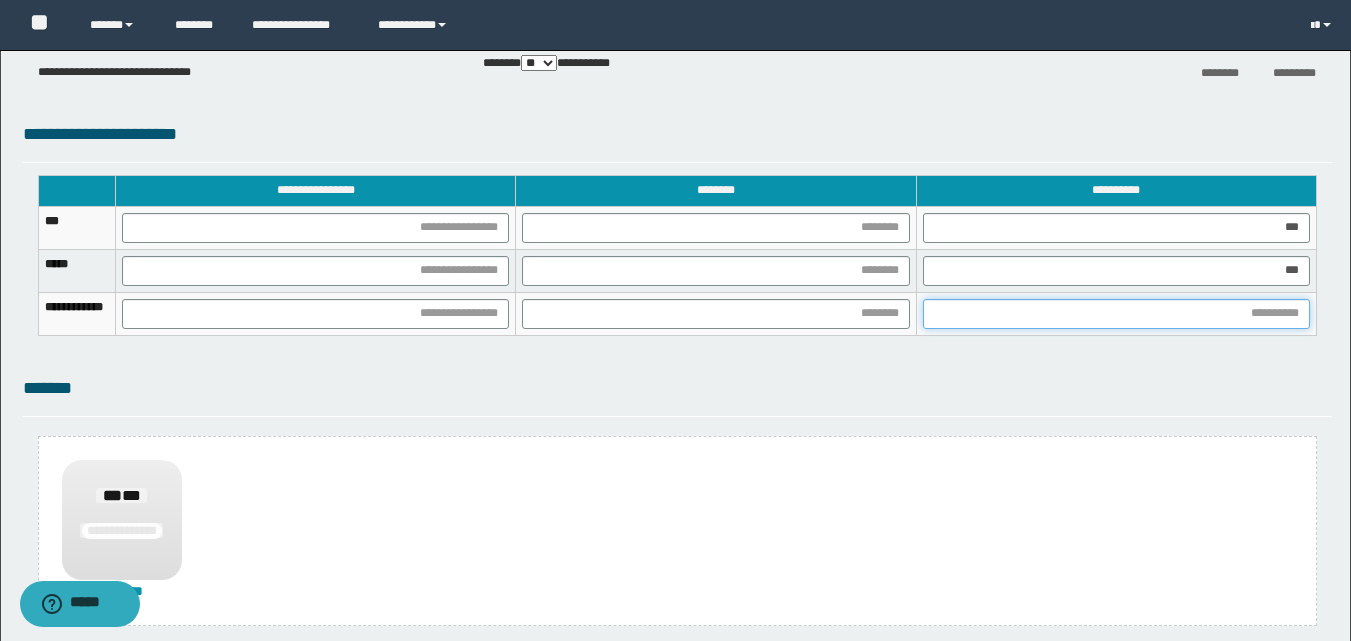 click at bounding box center [1116, 314] 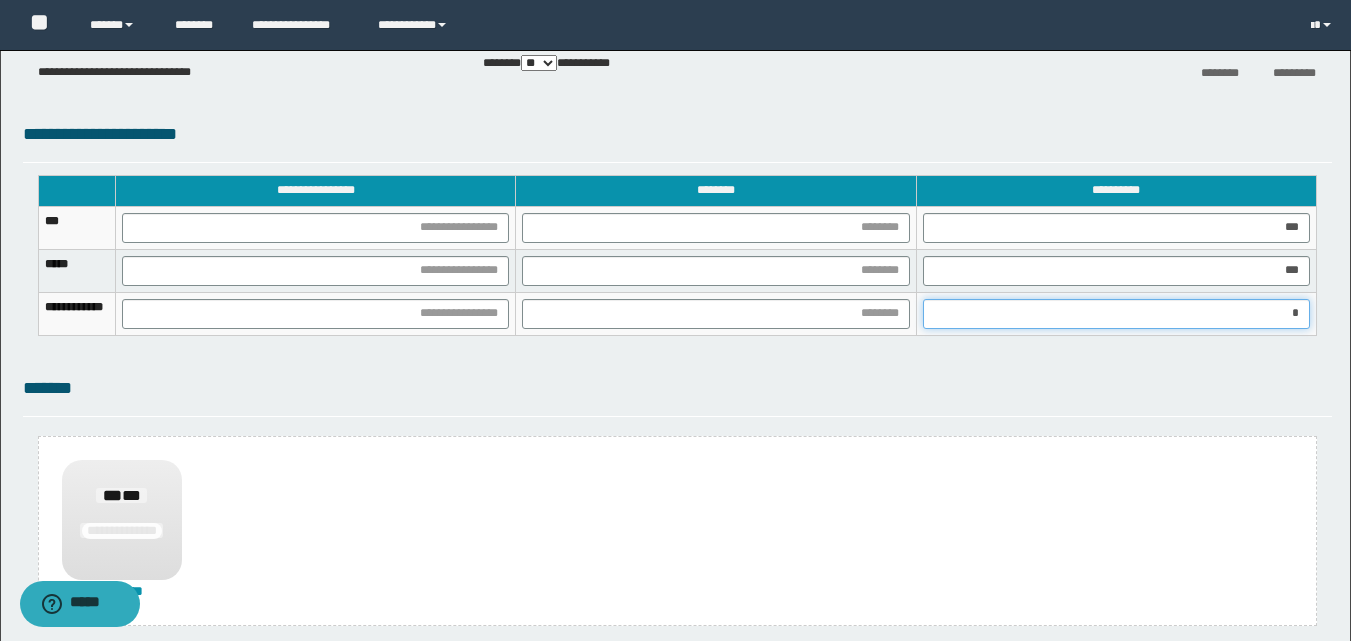 type on "**" 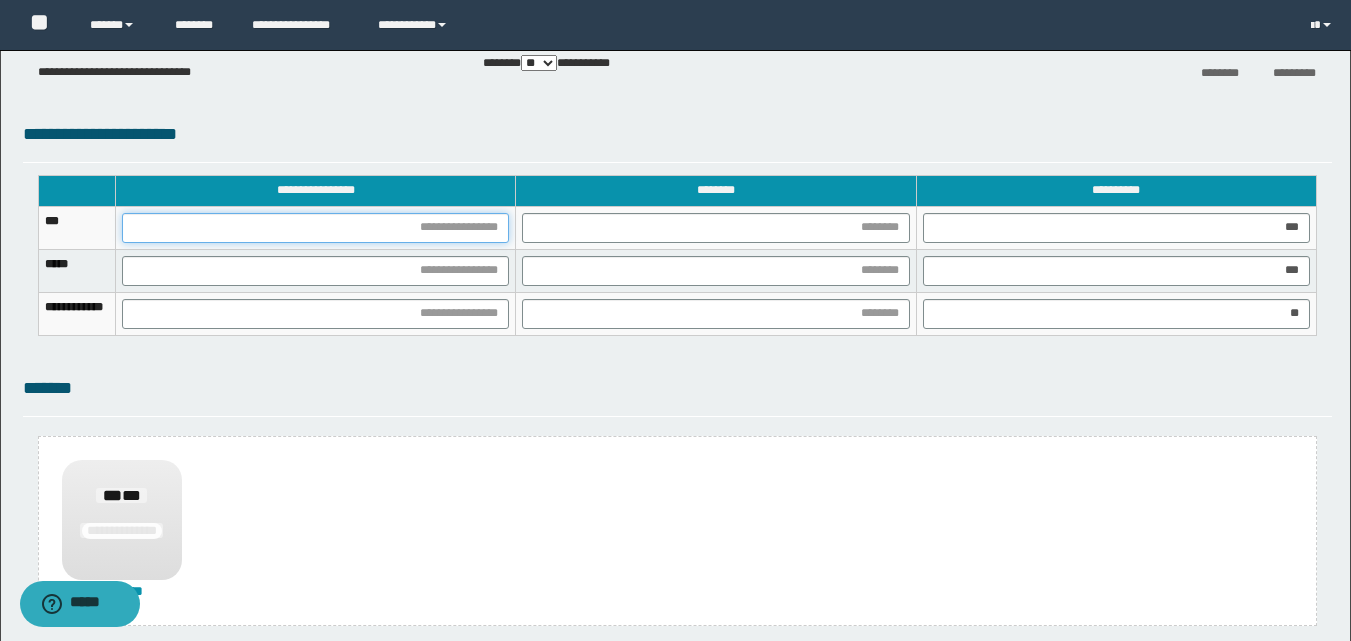 drag, startPoint x: 529, startPoint y: 227, endPoint x: 625, endPoint y: 485, distance: 275.28168 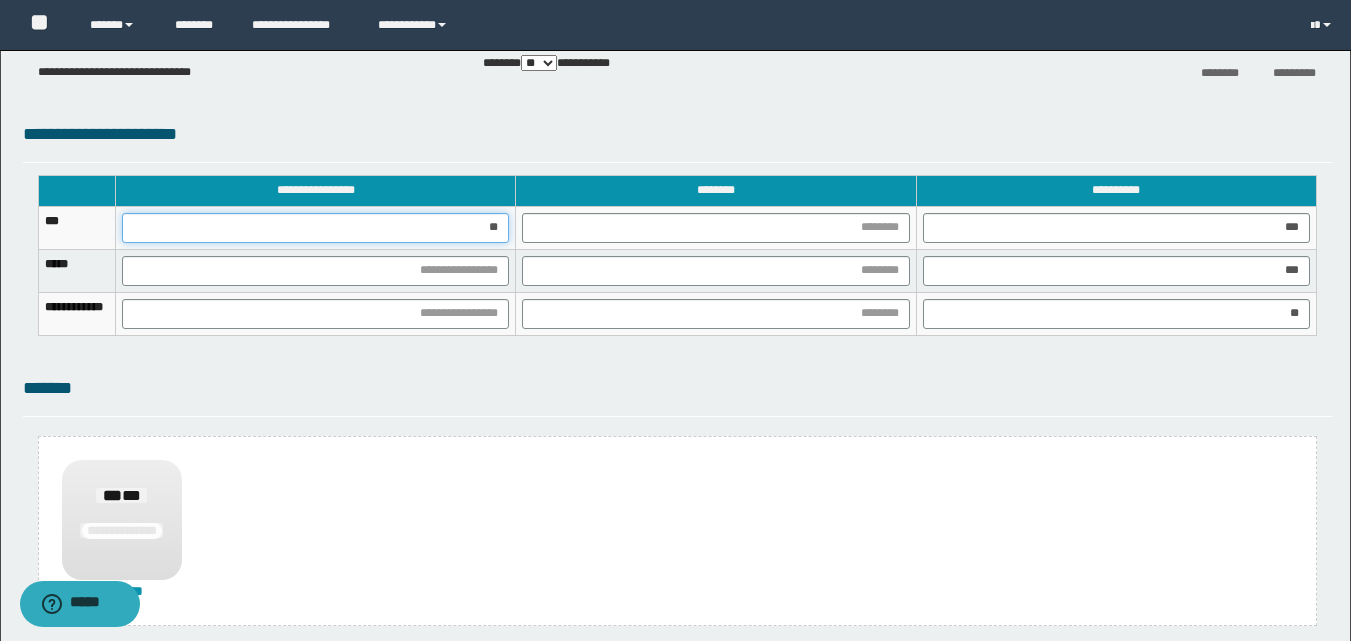 type on "***" 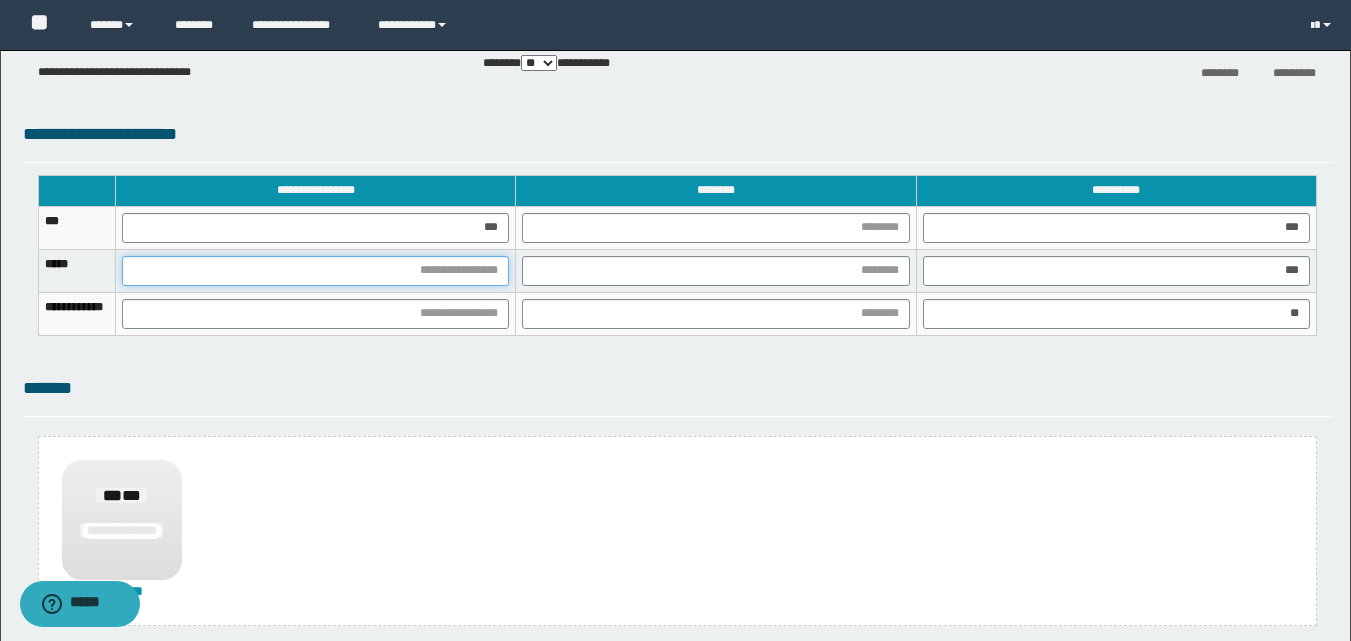 click at bounding box center (315, 271) 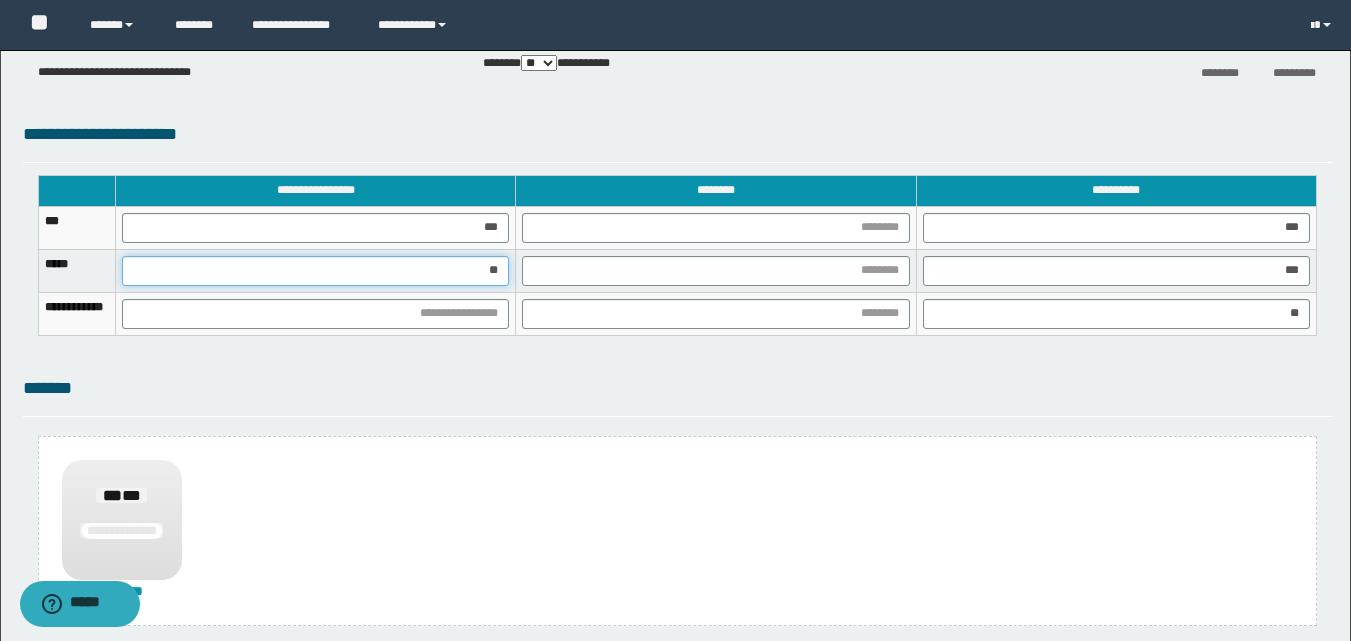type on "***" 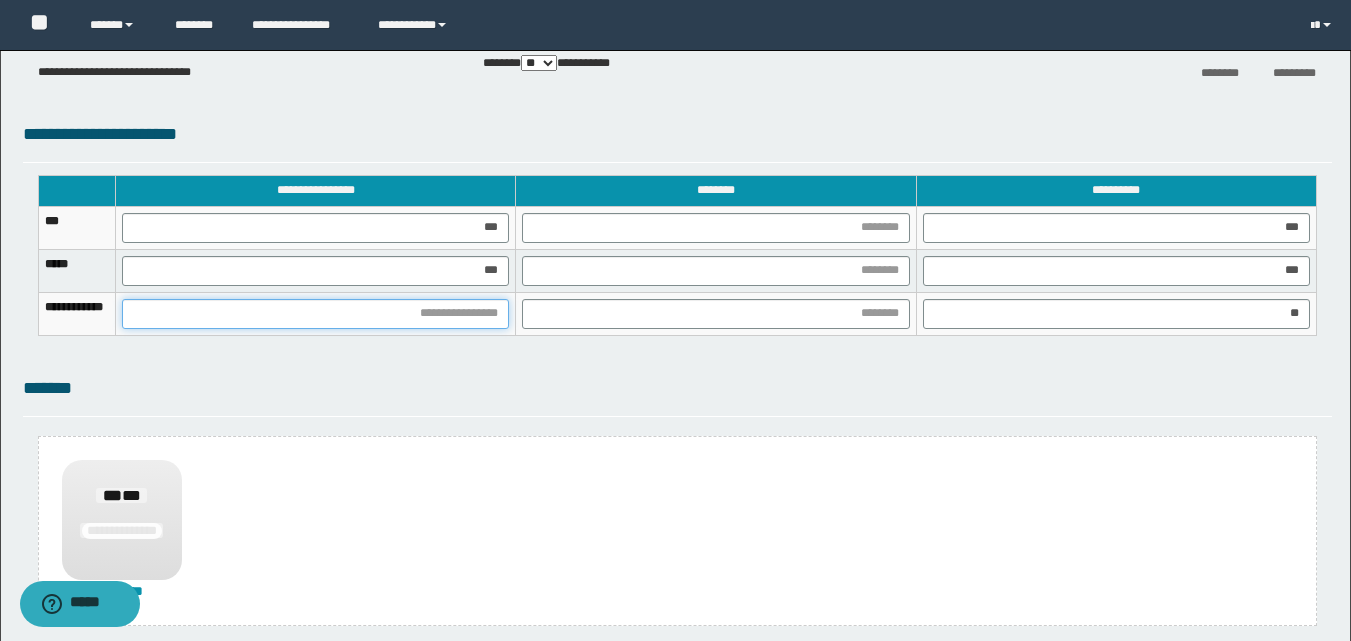 click at bounding box center [315, 314] 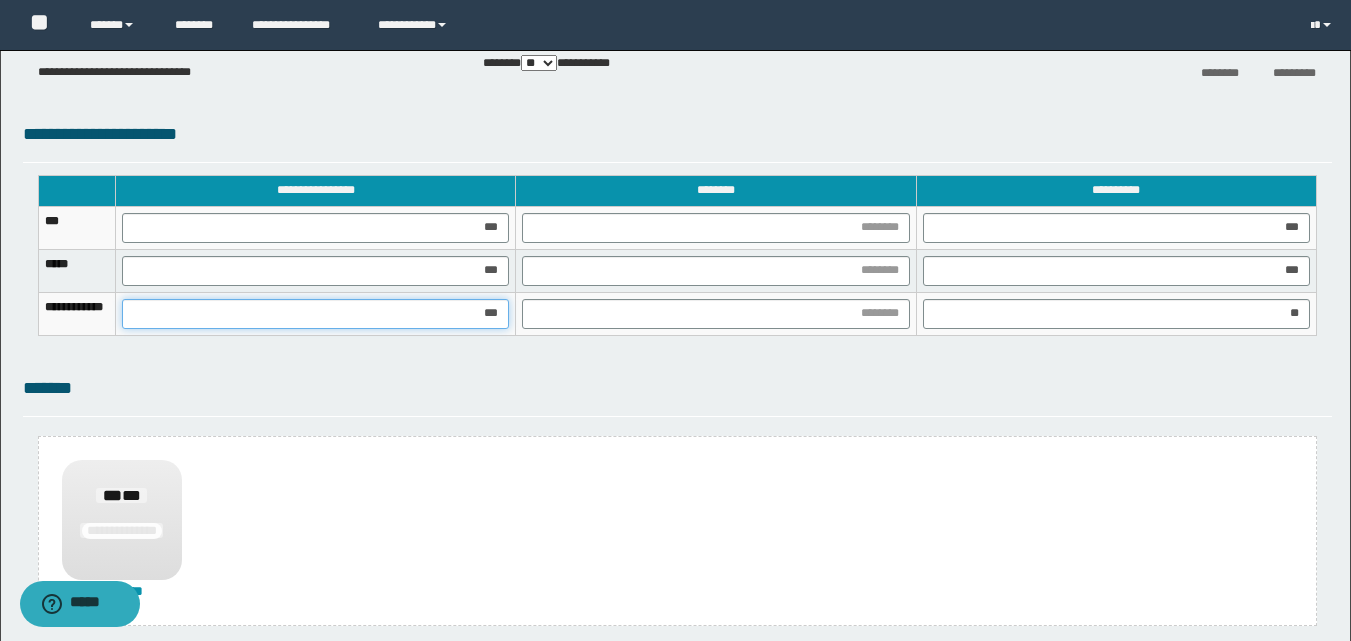 type on "****" 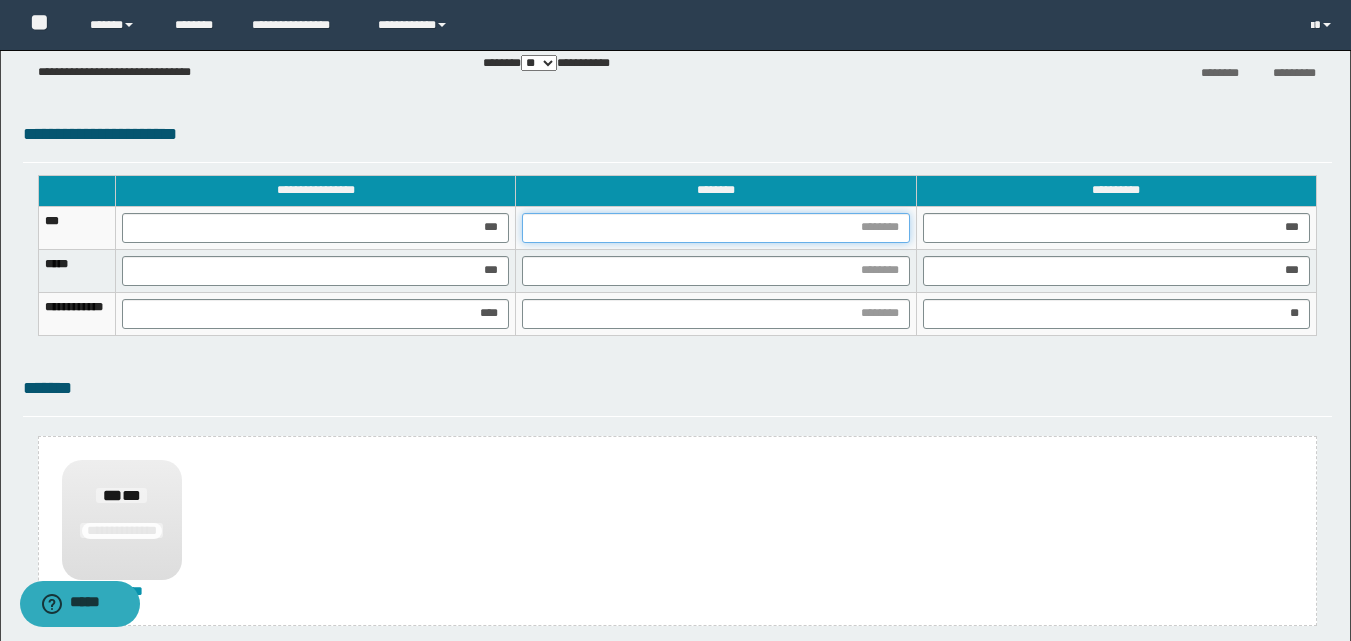 click at bounding box center (715, 228) 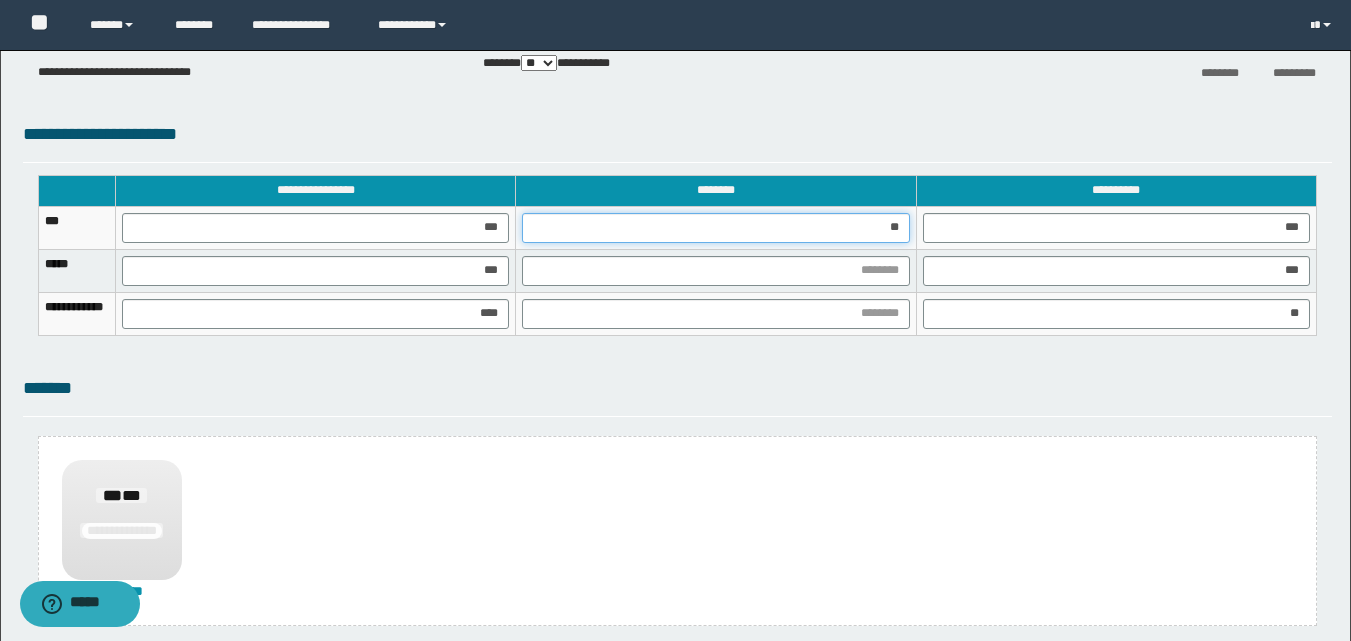 type on "***" 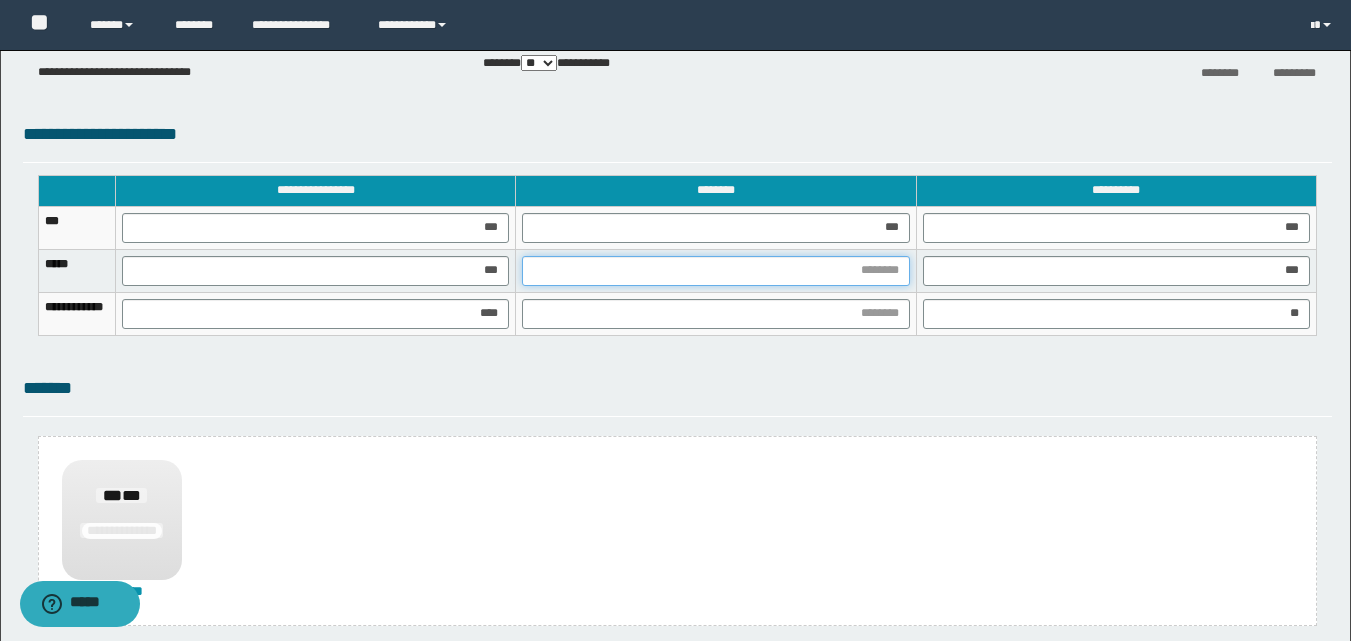 click at bounding box center (715, 271) 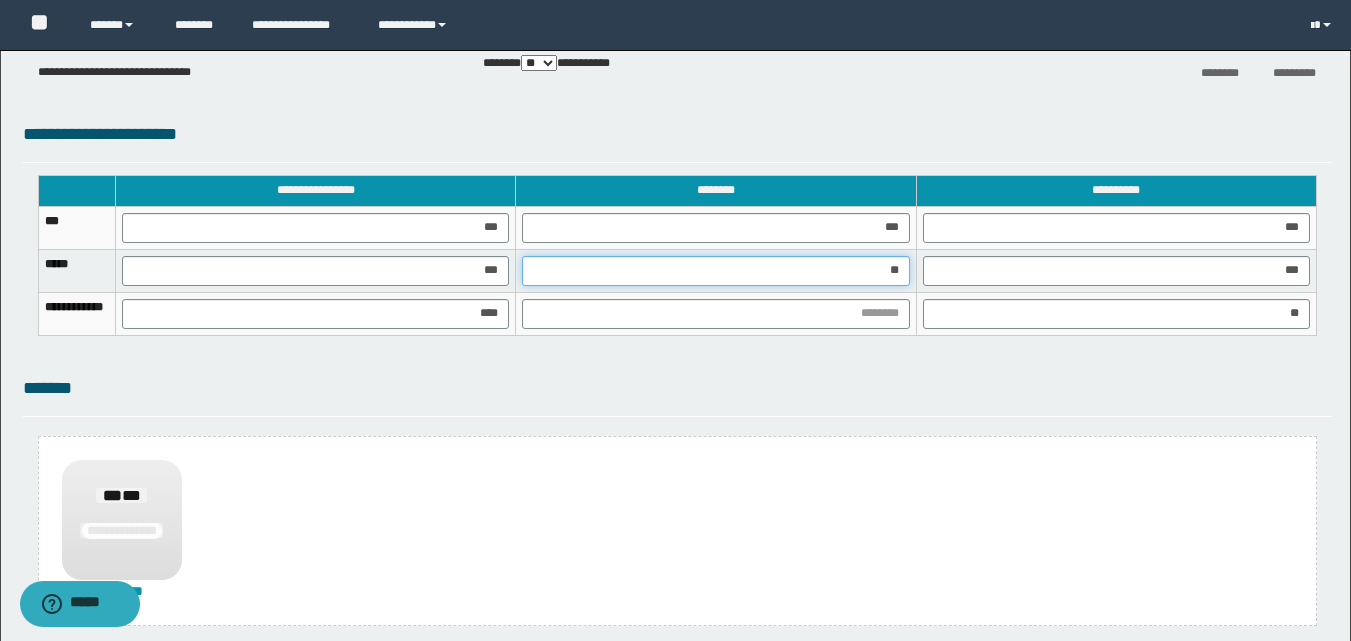 type on "***" 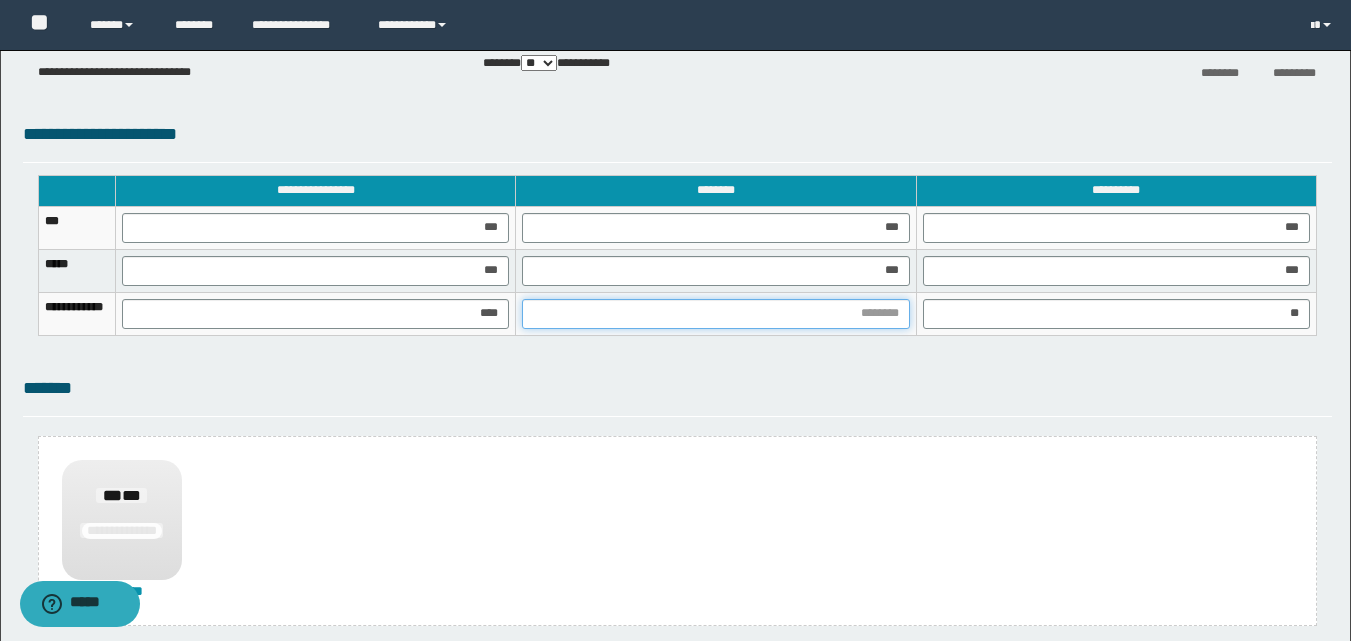 click at bounding box center [715, 314] 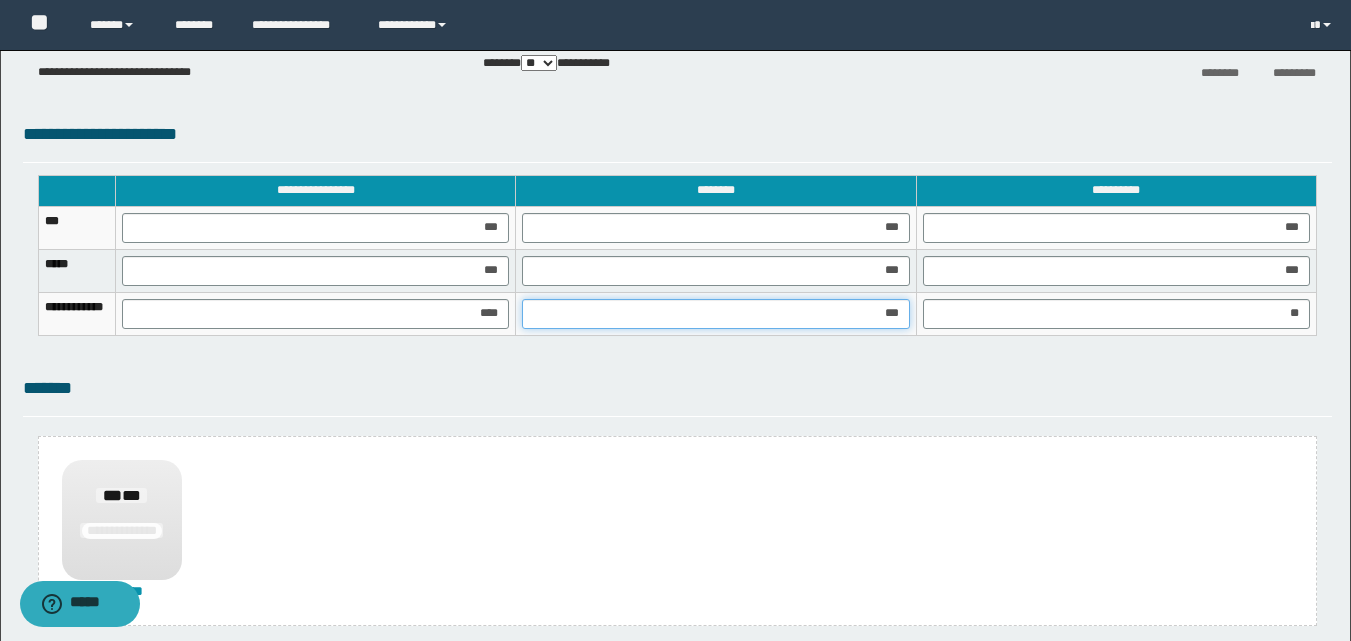 type on "****" 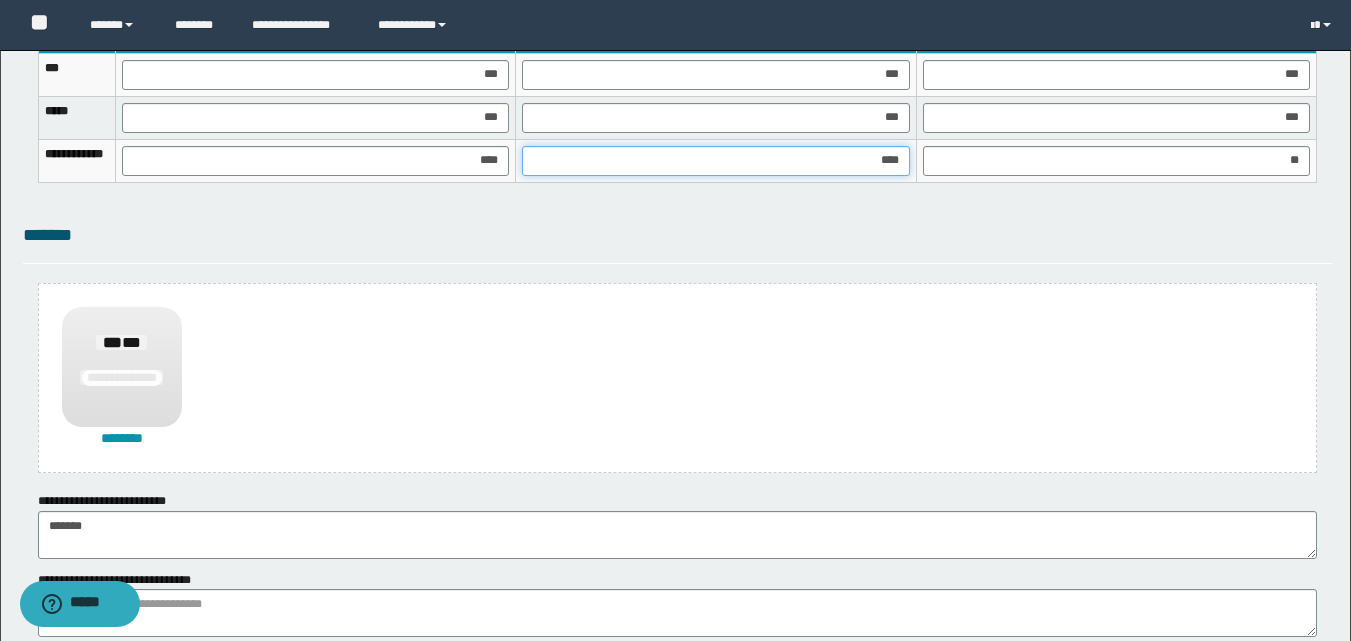 scroll, scrollTop: 1470, scrollLeft: 0, axis: vertical 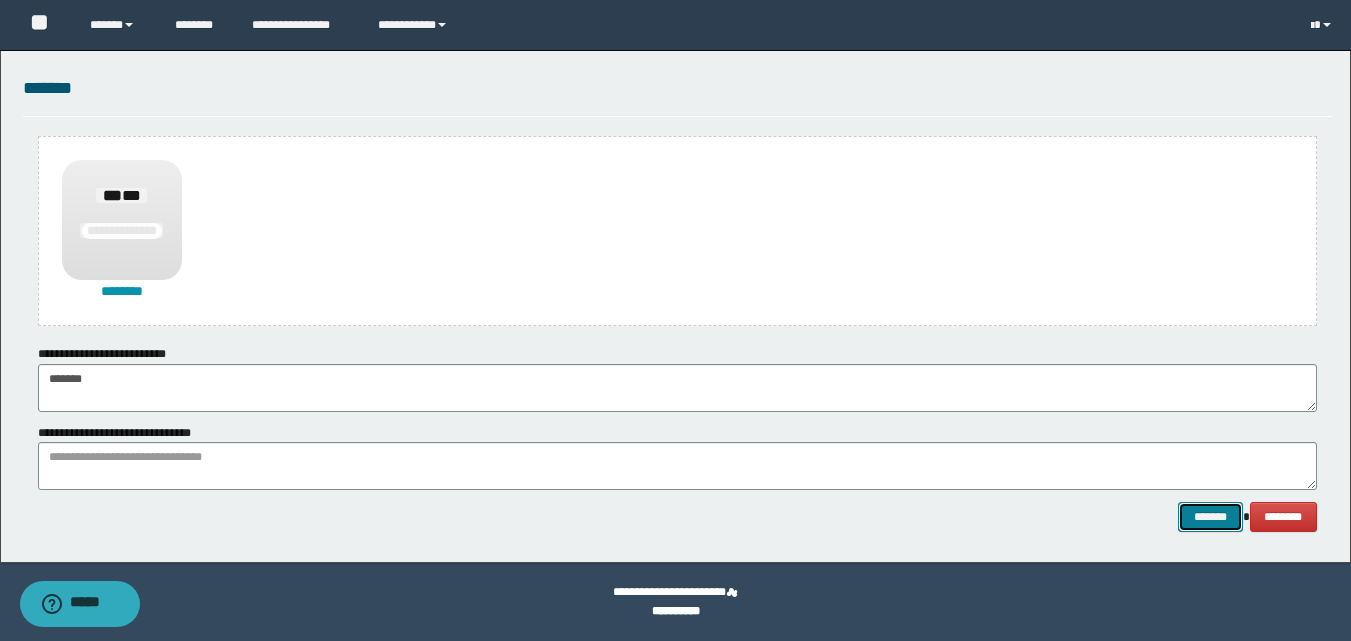 click on "*******" at bounding box center [1210, 517] 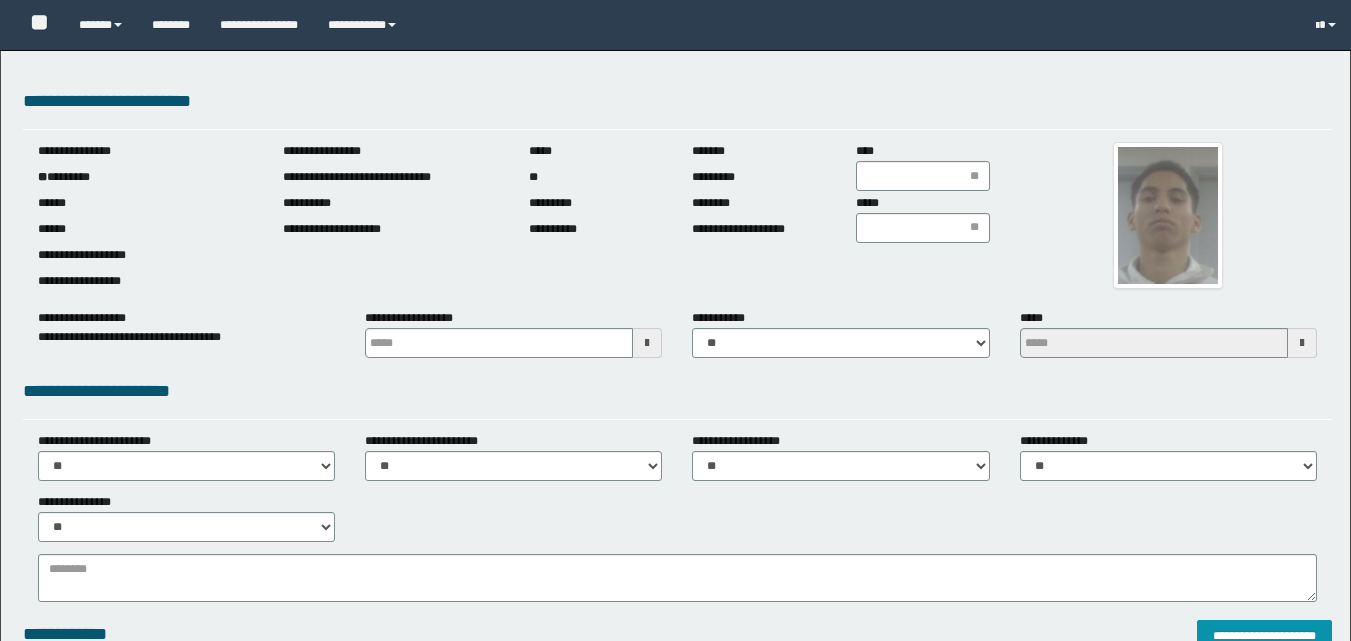 scroll, scrollTop: 0, scrollLeft: 0, axis: both 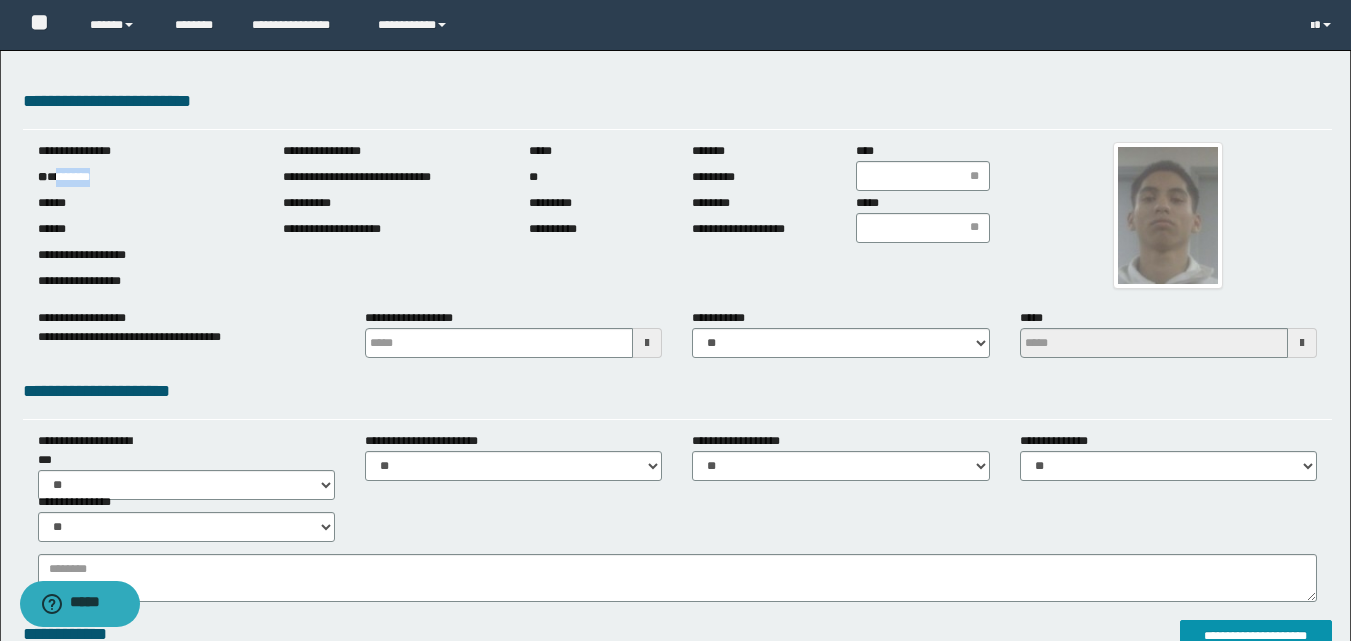 drag, startPoint x: 59, startPoint y: 178, endPoint x: 137, endPoint y: 180, distance: 78.025635 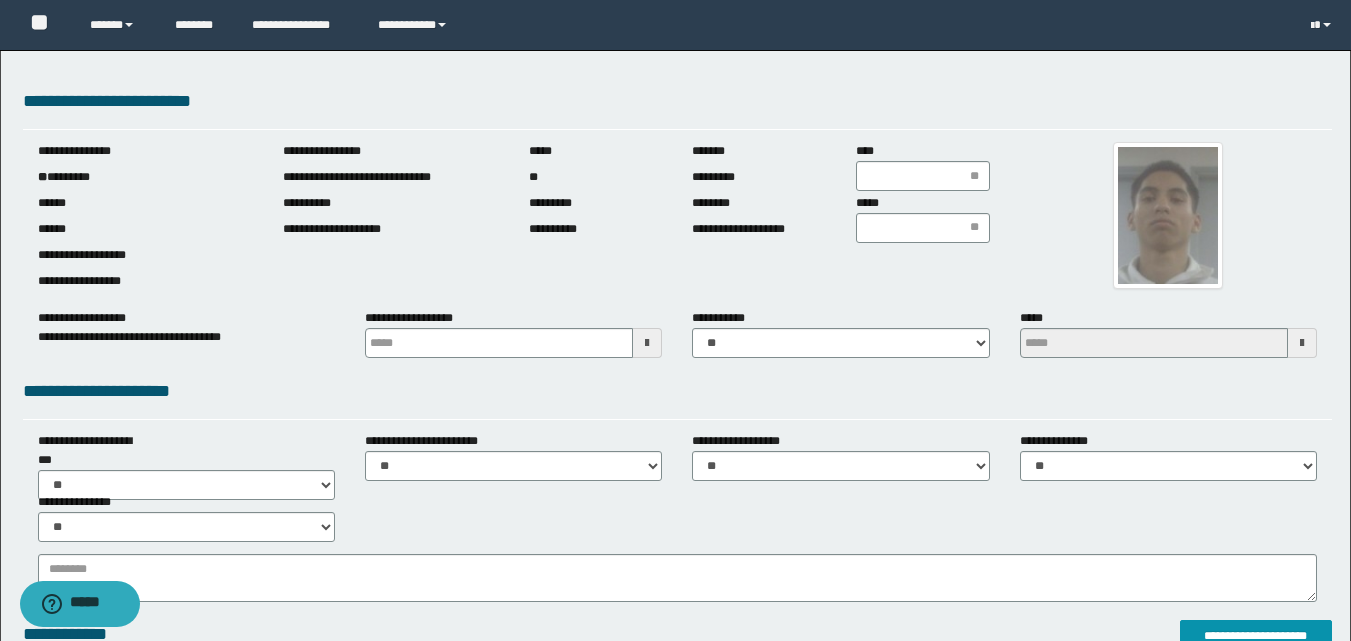 click at bounding box center [647, 343] 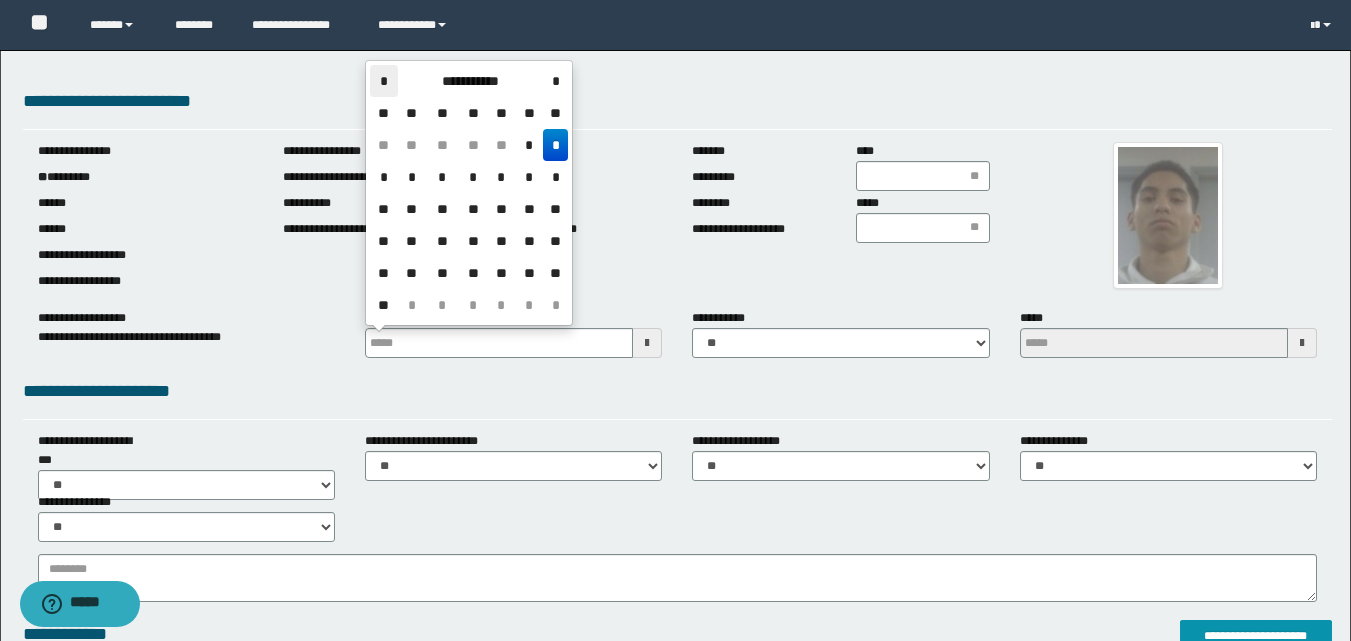 click on "*" at bounding box center (384, 81) 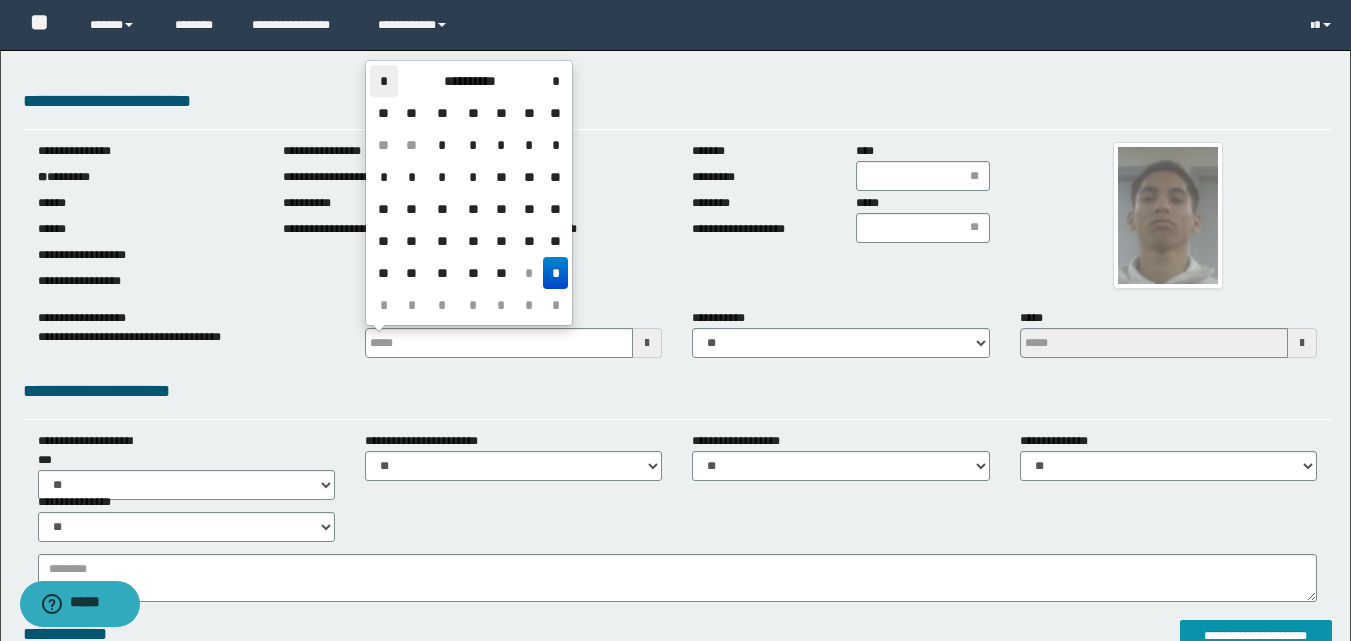 click on "*" at bounding box center [384, 81] 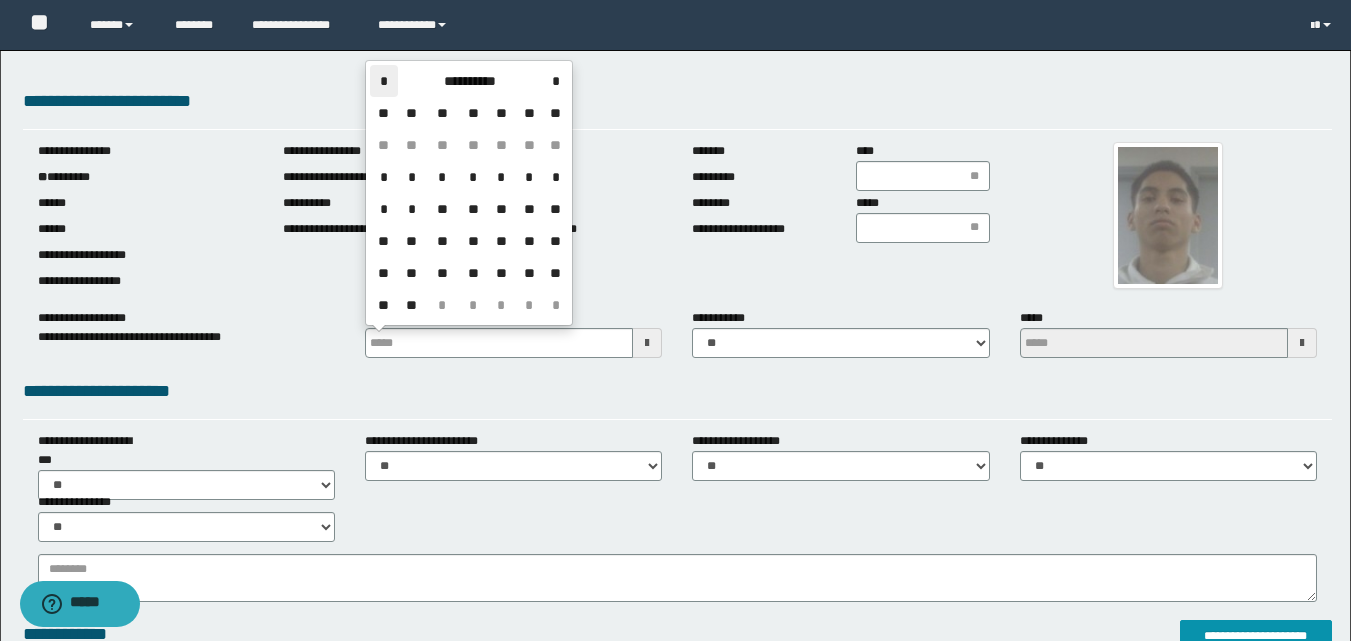 click on "*" at bounding box center [384, 81] 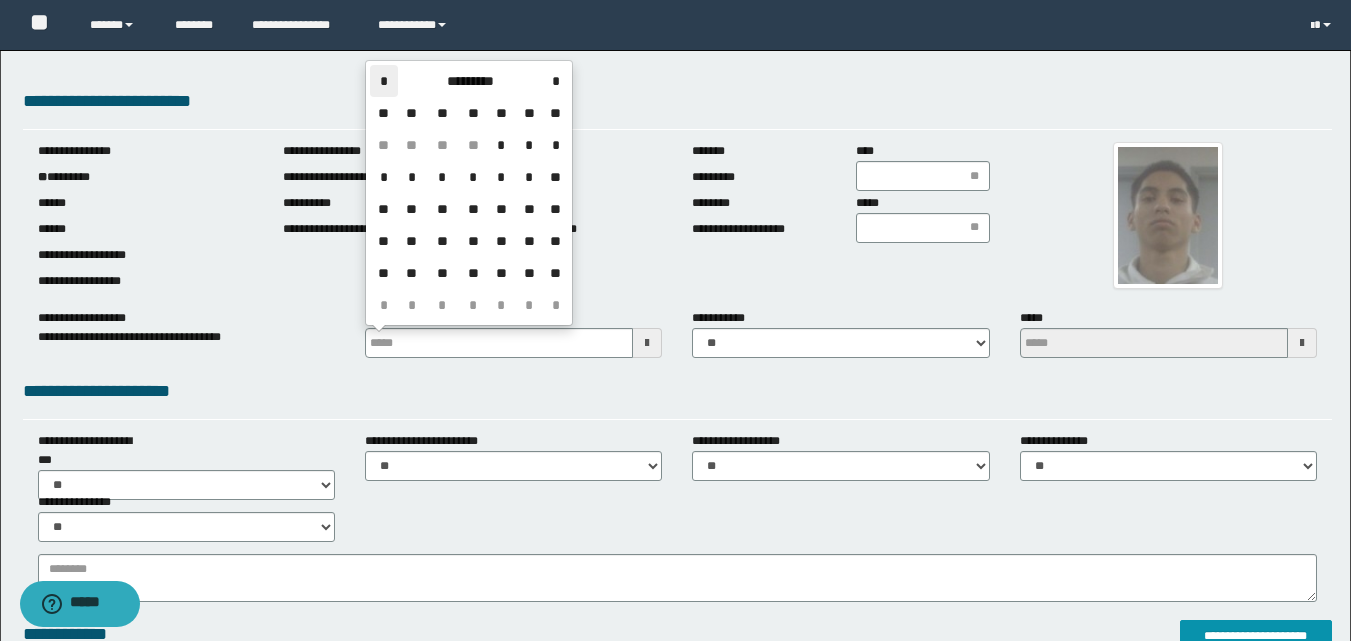 click on "*" at bounding box center [384, 81] 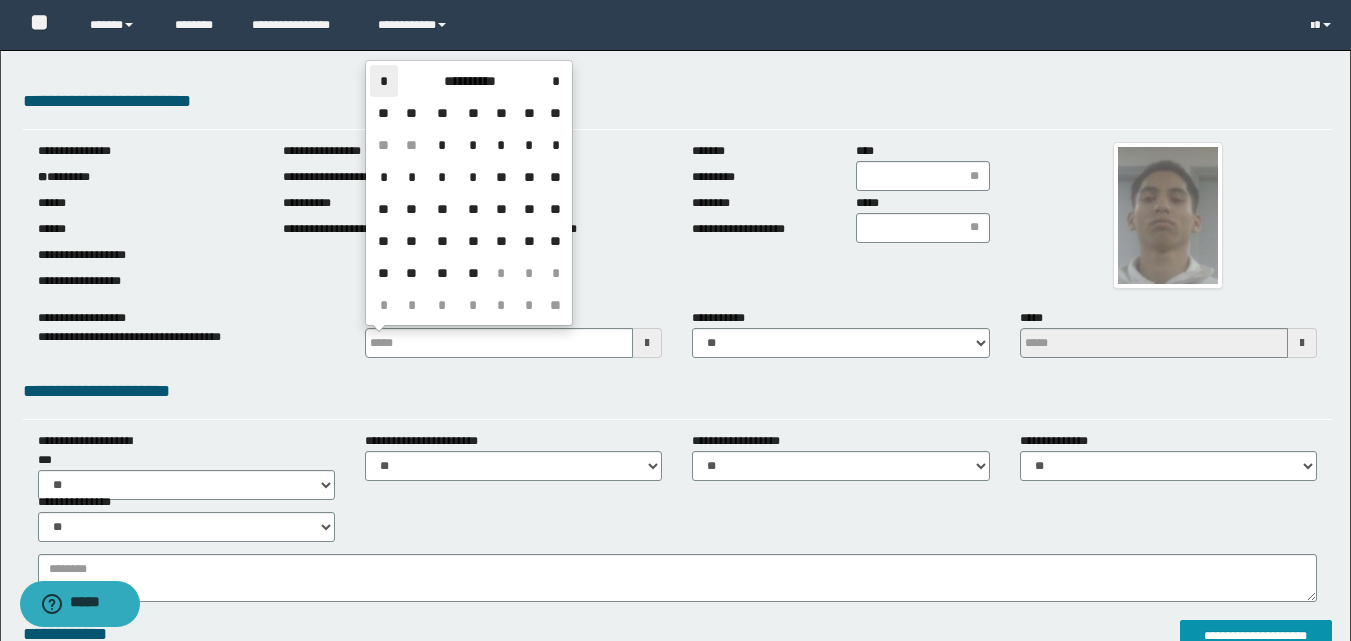 click on "*" at bounding box center (384, 81) 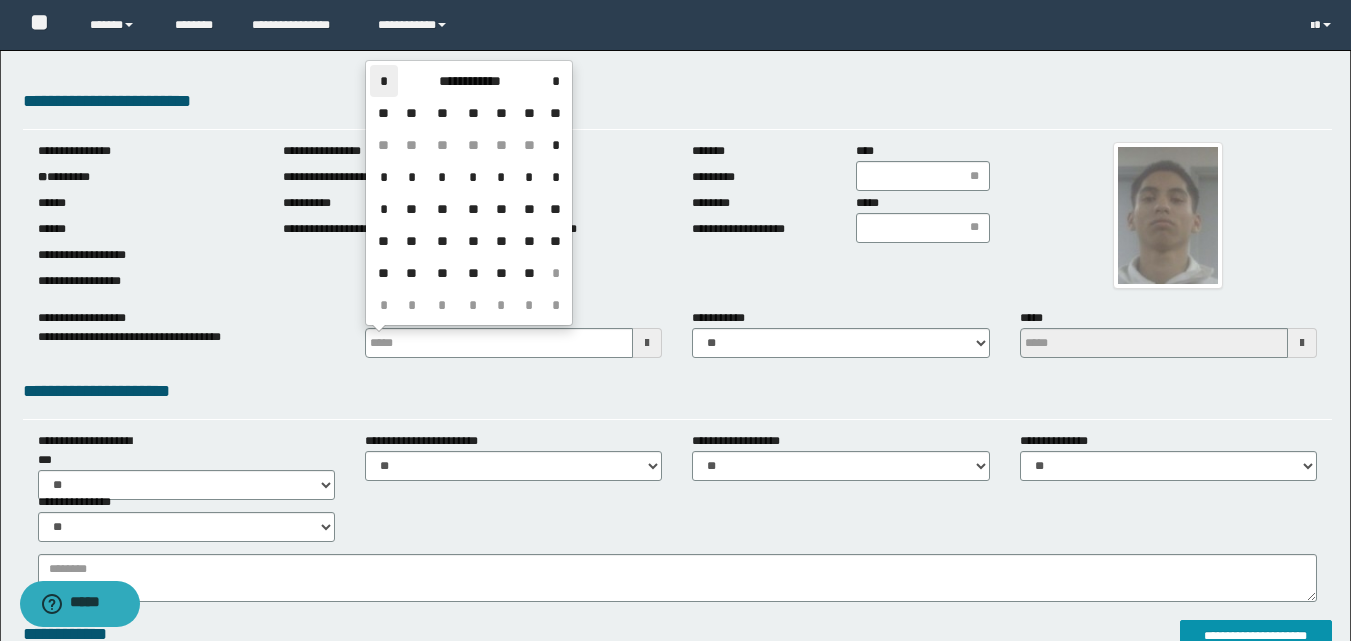 click on "*" at bounding box center (384, 81) 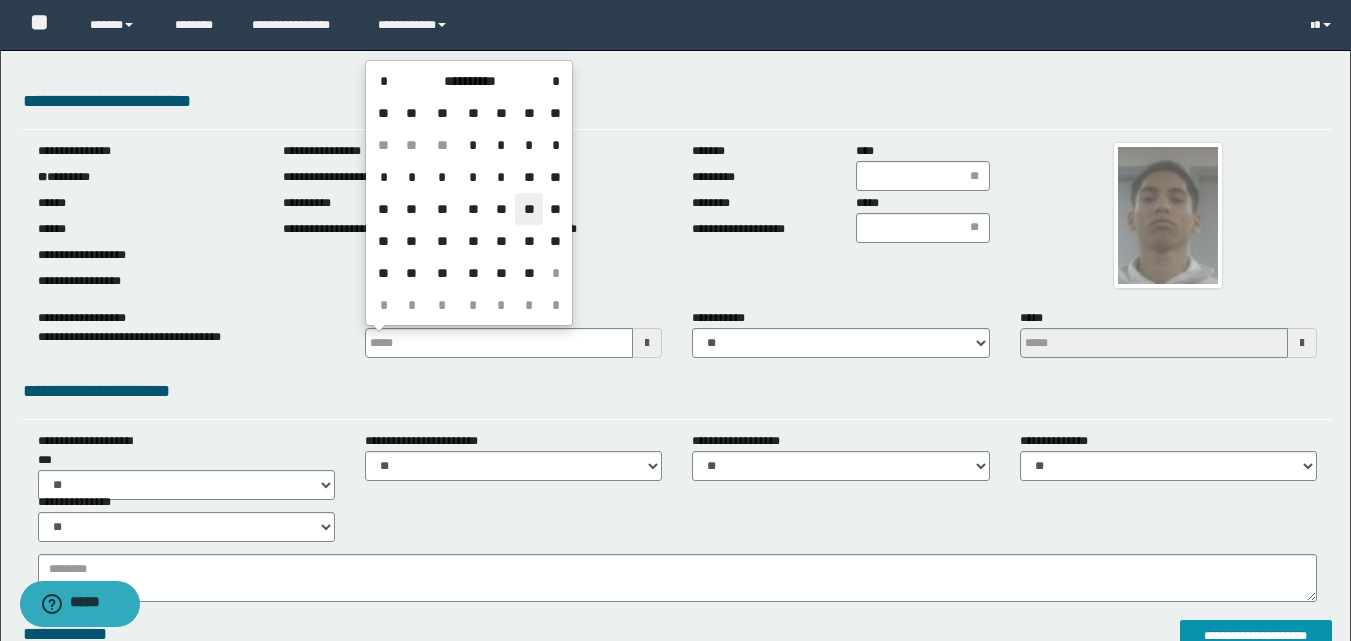 click on "**" at bounding box center (529, 209) 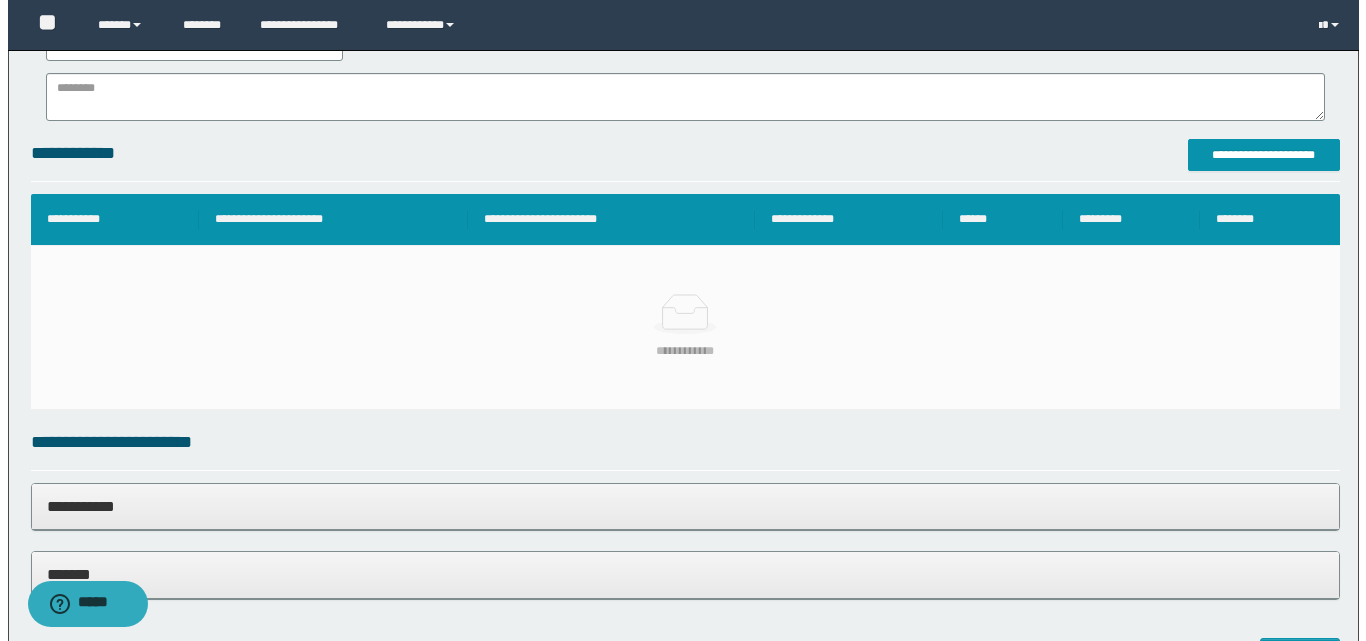 scroll, scrollTop: 500, scrollLeft: 0, axis: vertical 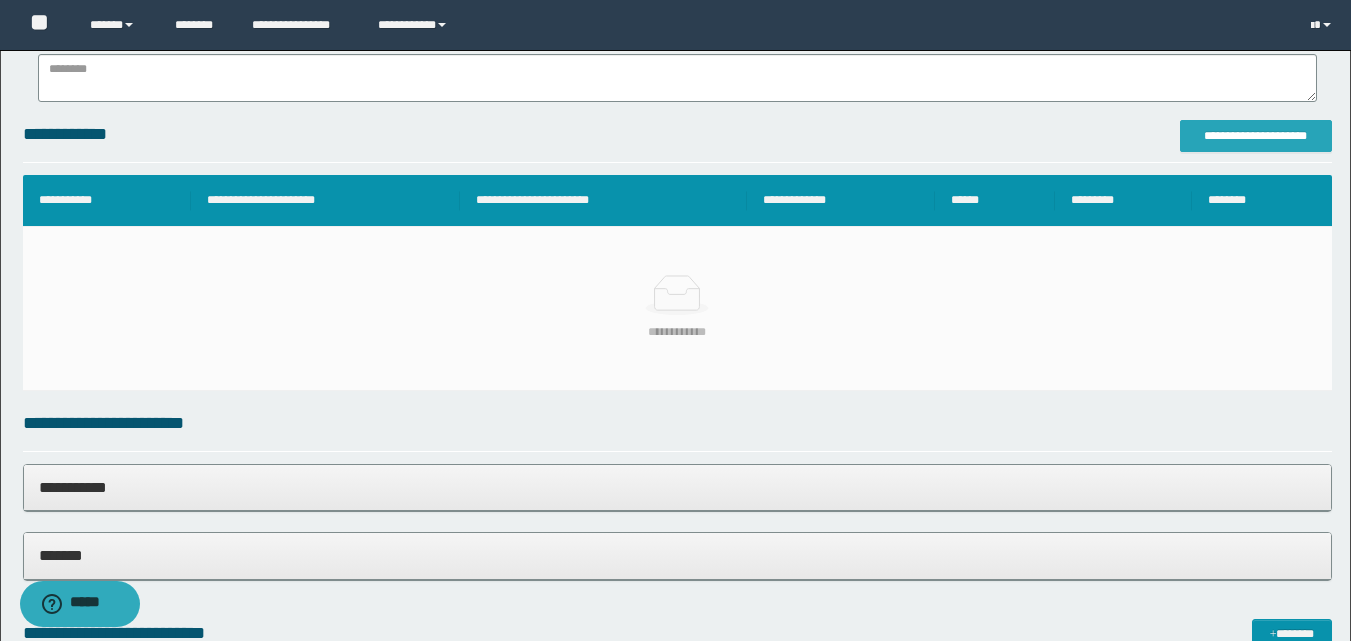 click on "**********" at bounding box center (1256, 136) 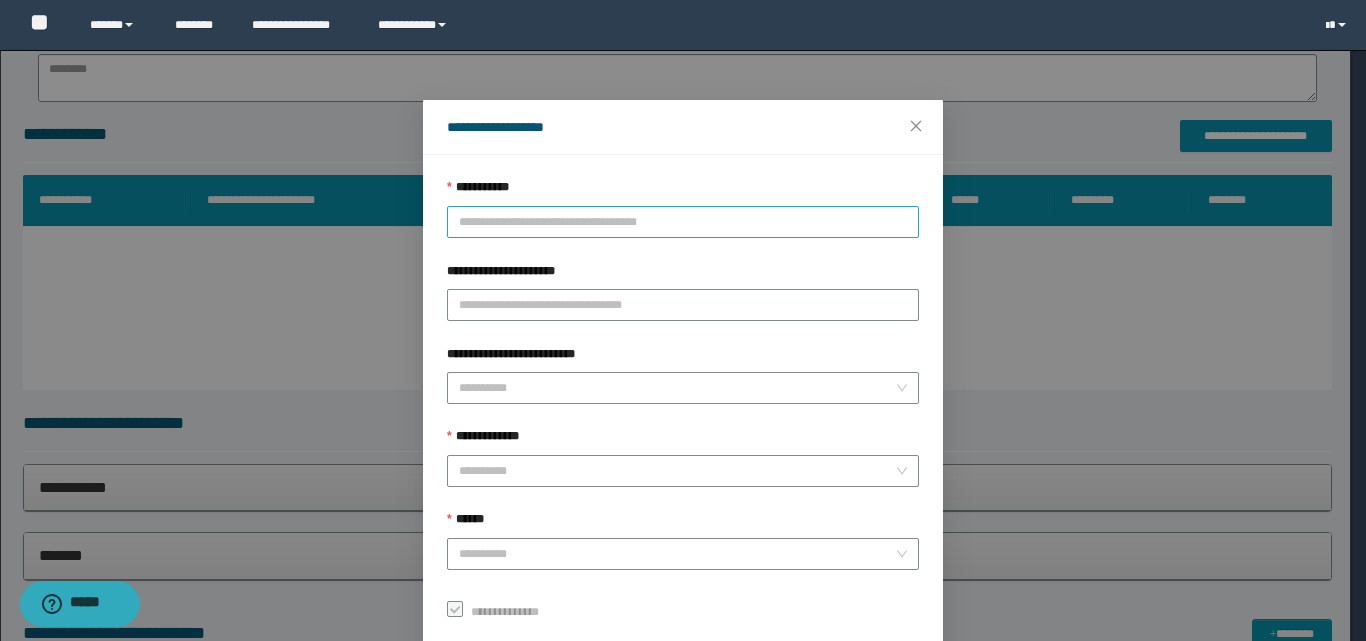 click on "**********" at bounding box center (683, 222) 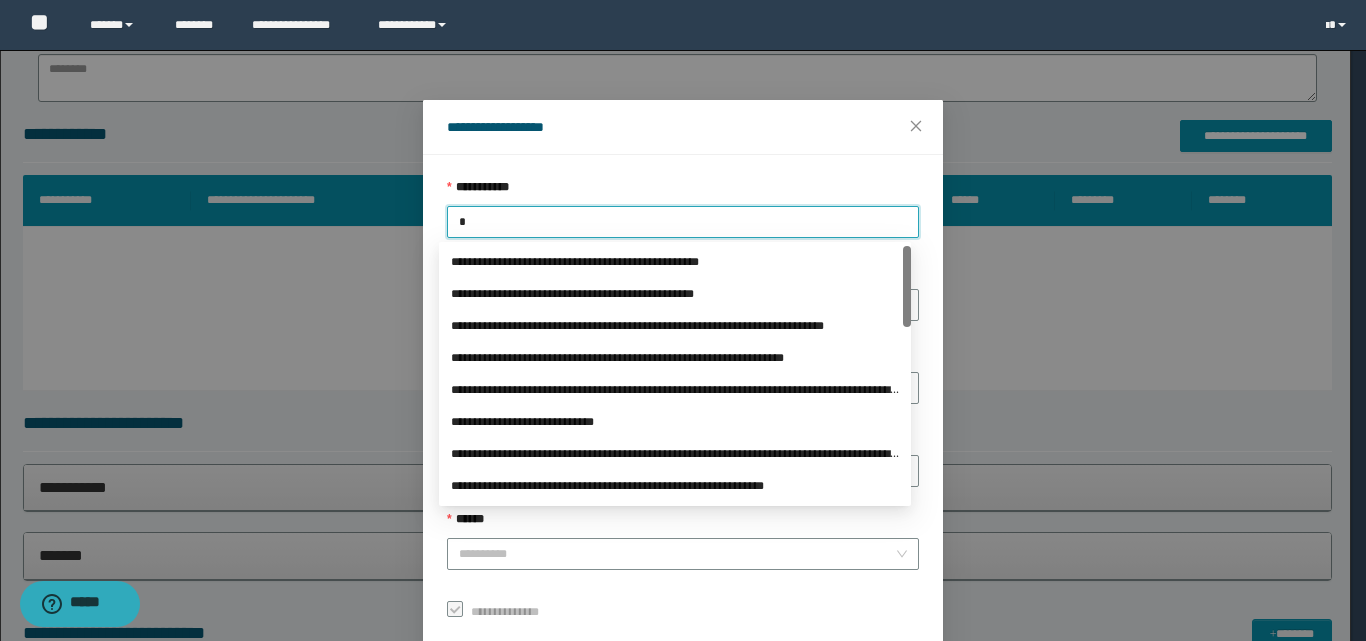 type on "**" 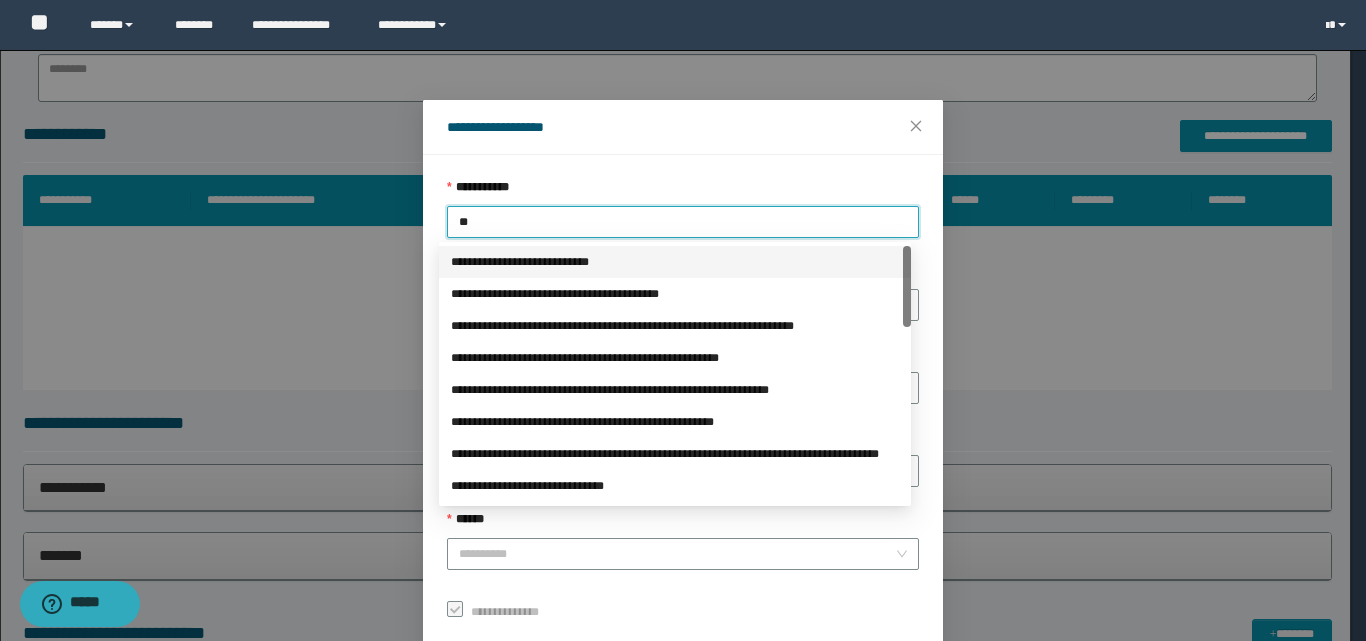 click on "**********" at bounding box center [675, 262] 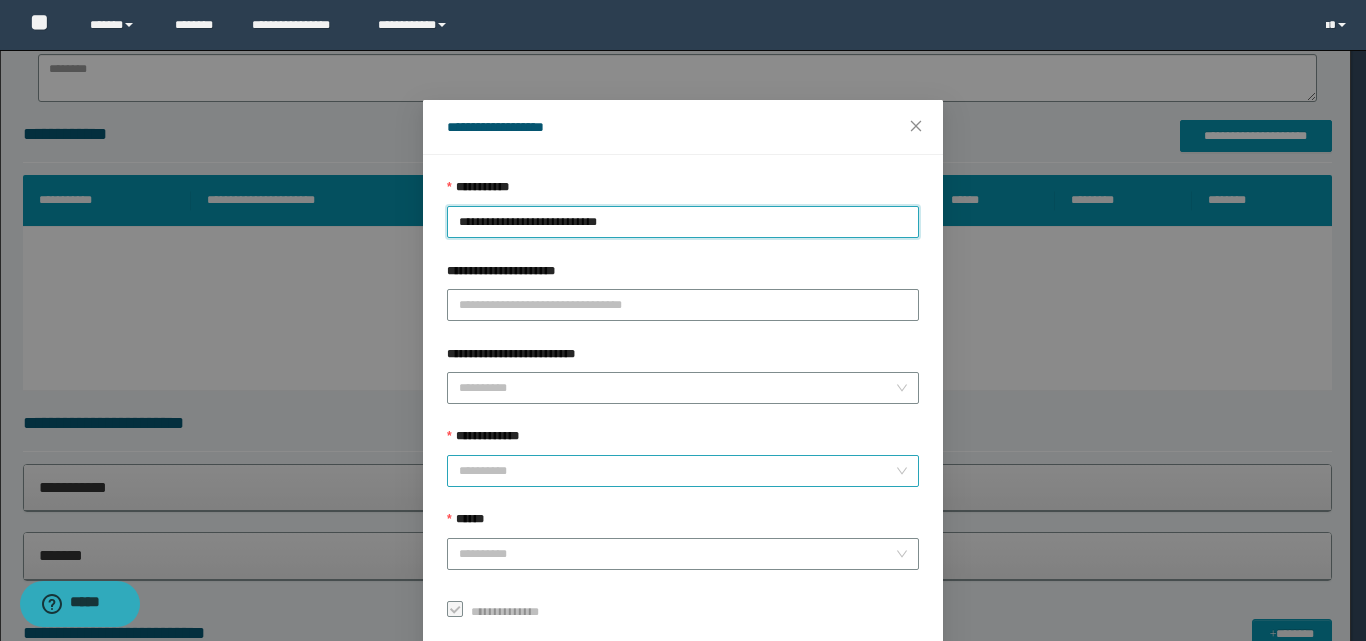 click on "**********" at bounding box center (677, 471) 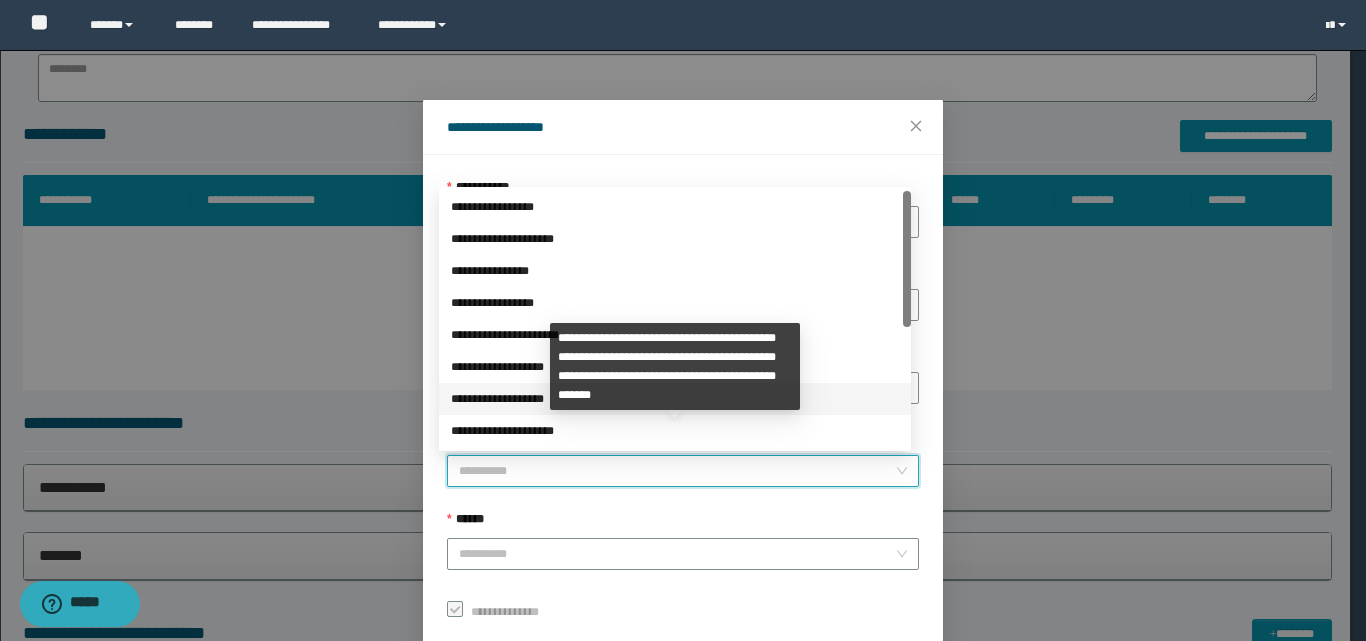 scroll, scrollTop: 224, scrollLeft: 0, axis: vertical 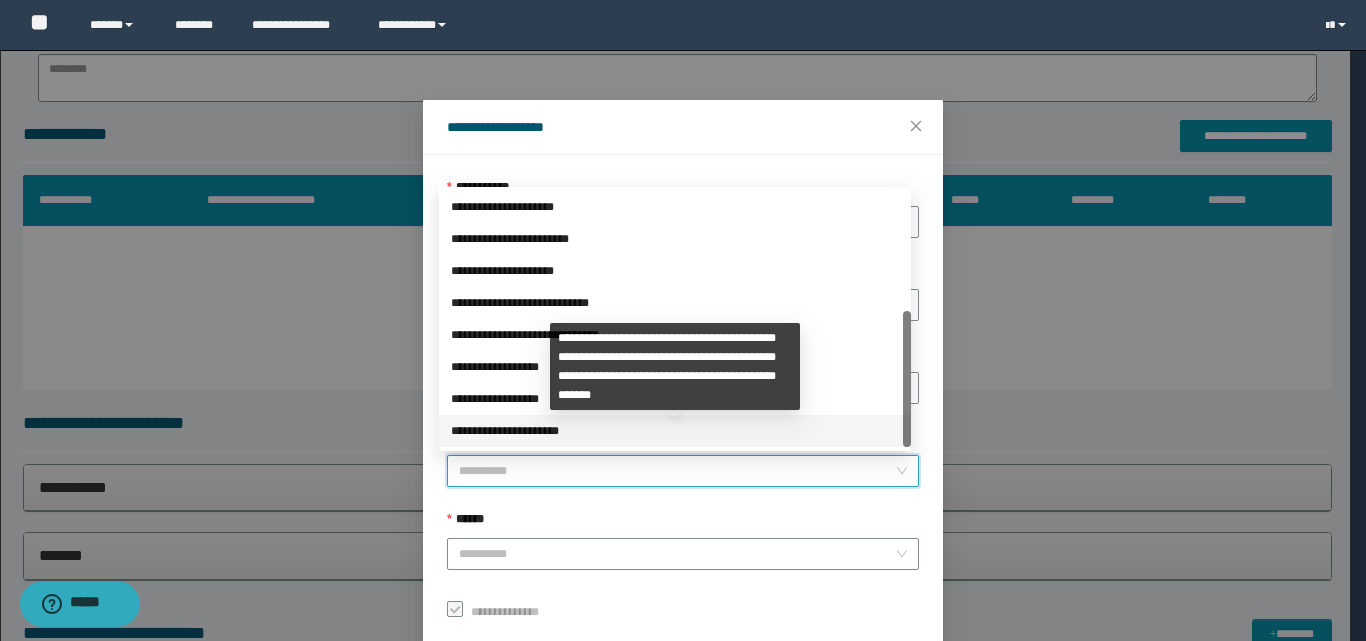 click on "**********" at bounding box center [675, 431] 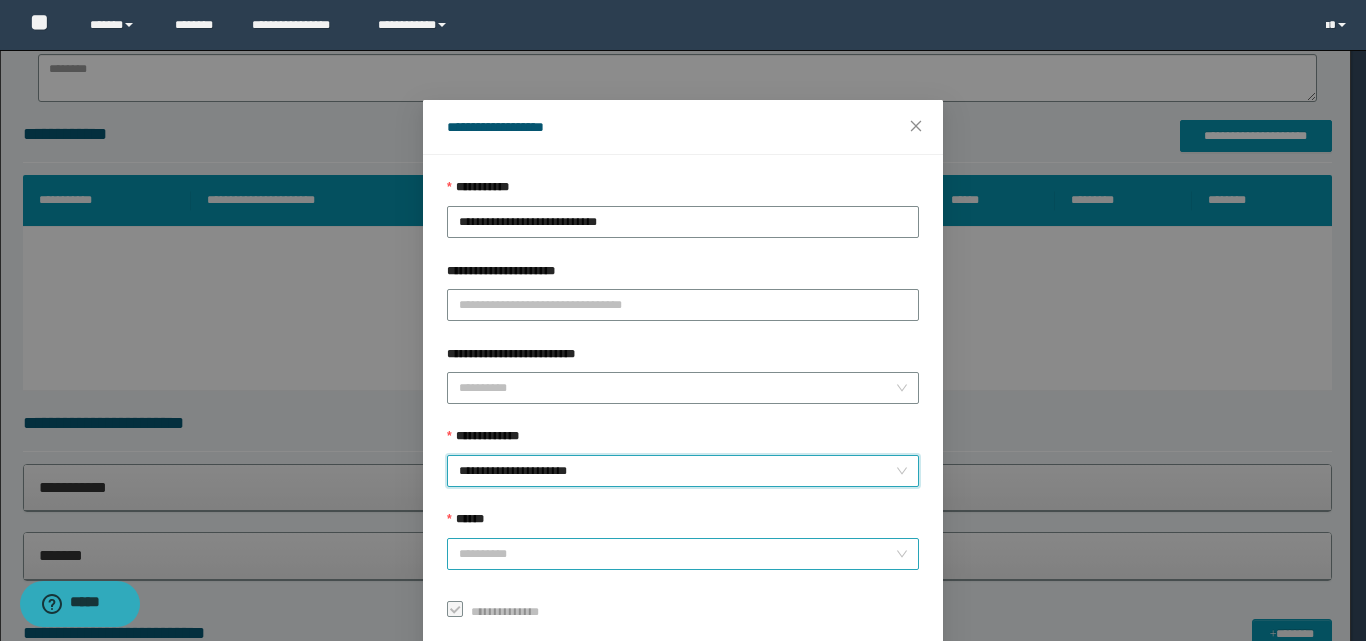 click on "******" at bounding box center [677, 554] 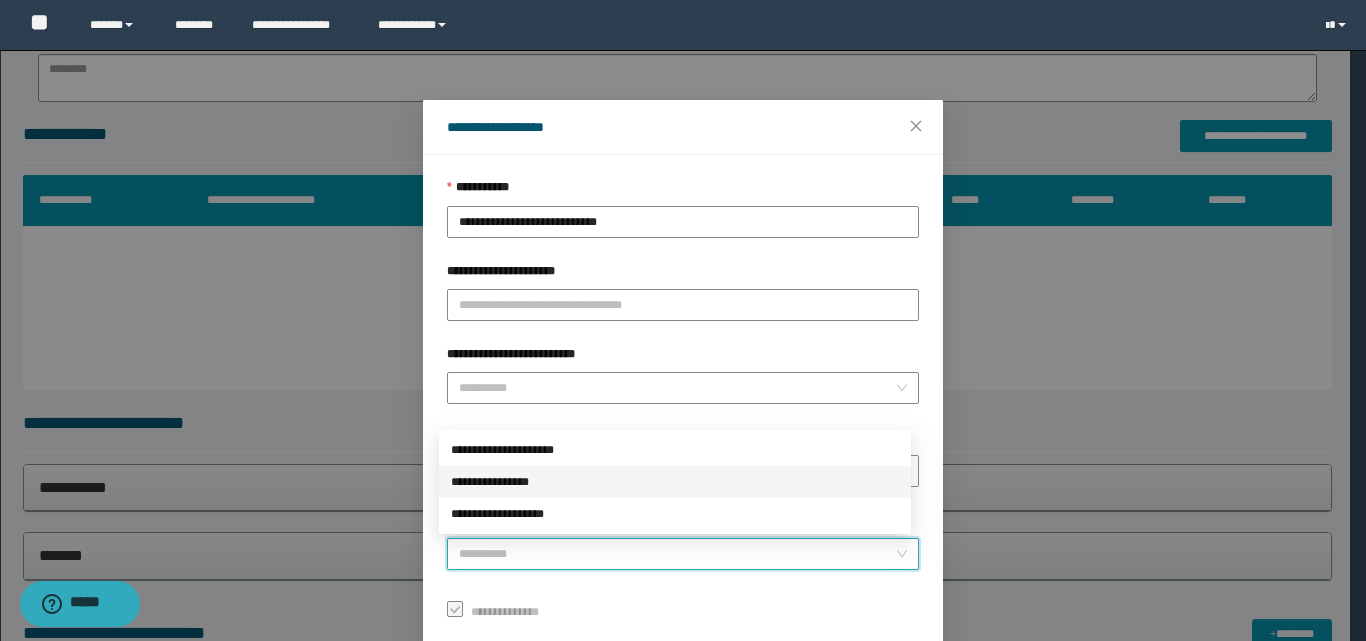 click on "**********" at bounding box center [675, 482] 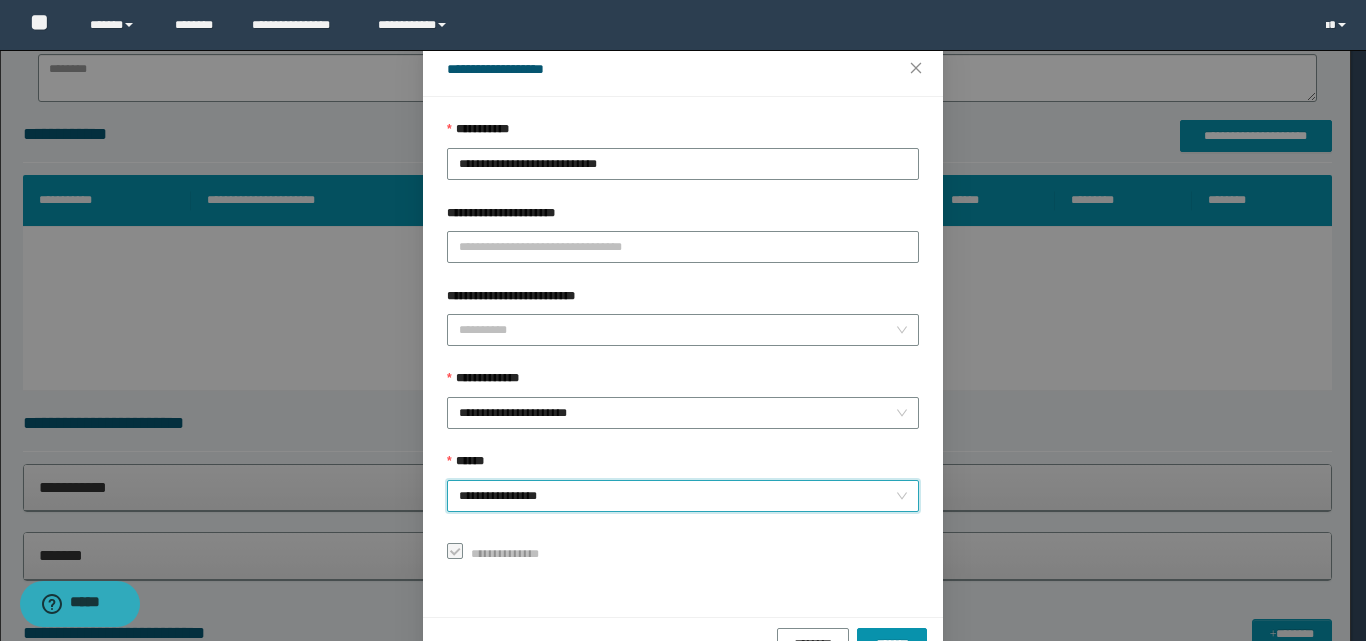 scroll, scrollTop: 111, scrollLeft: 0, axis: vertical 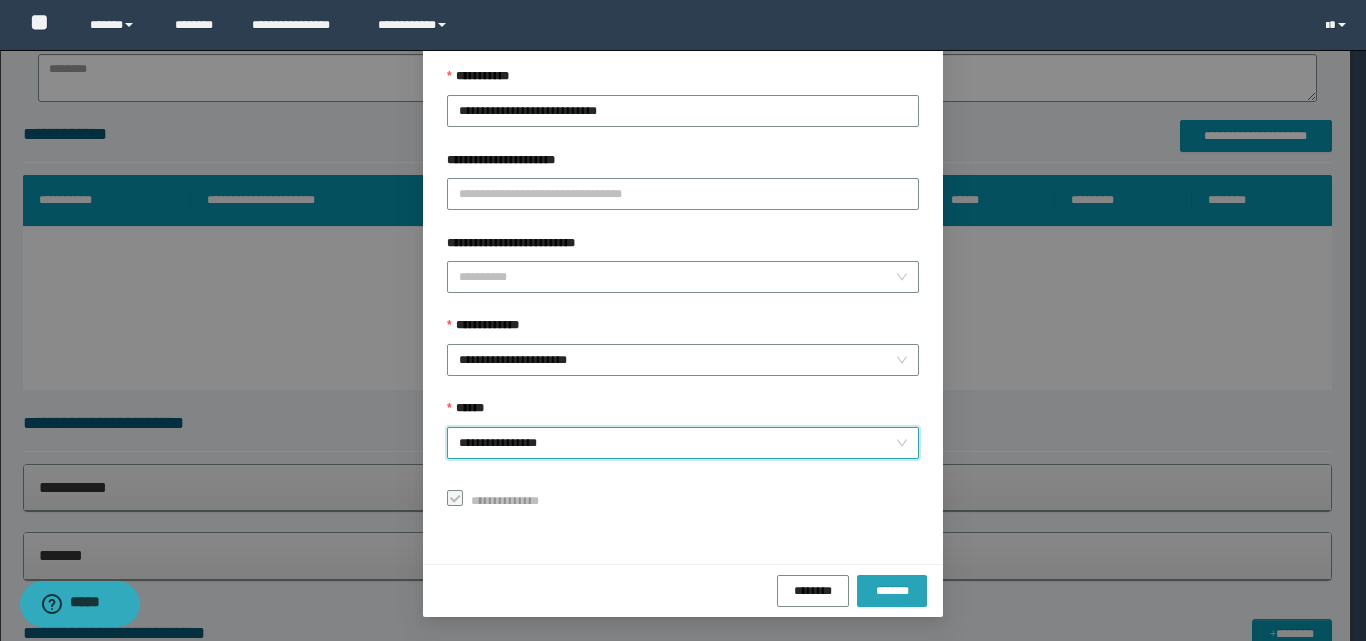 click on "*******" at bounding box center [892, 591] 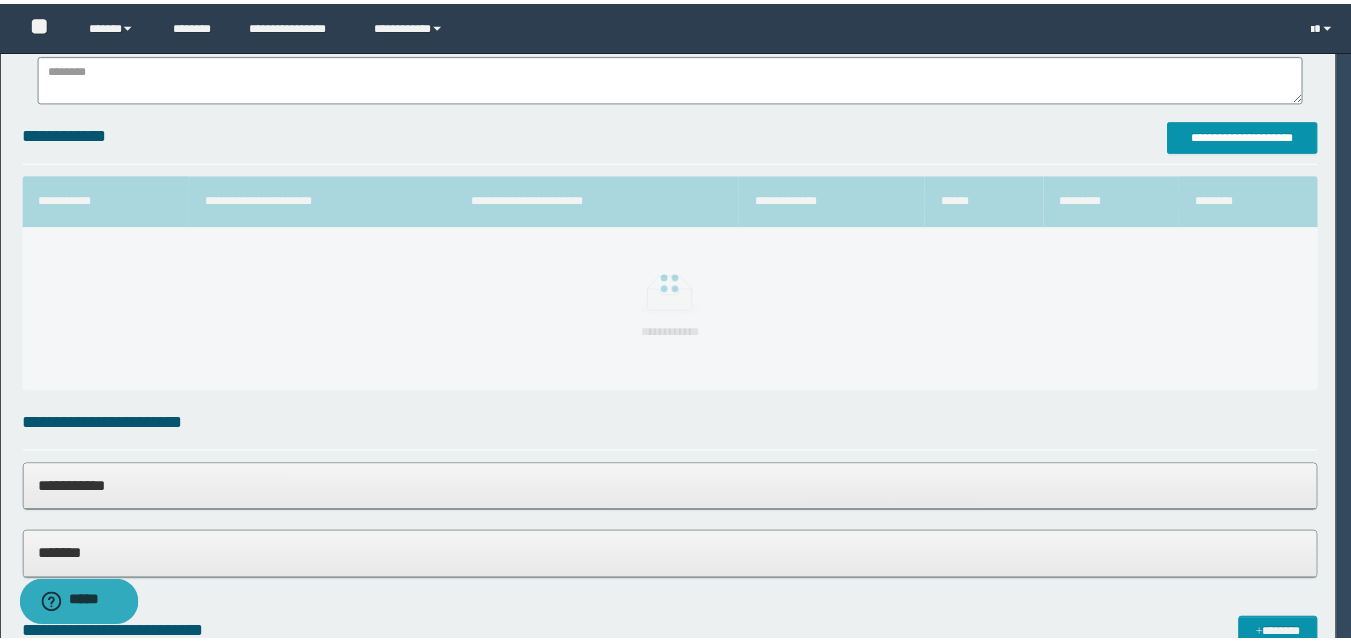 scroll, scrollTop: 64, scrollLeft: 0, axis: vertical 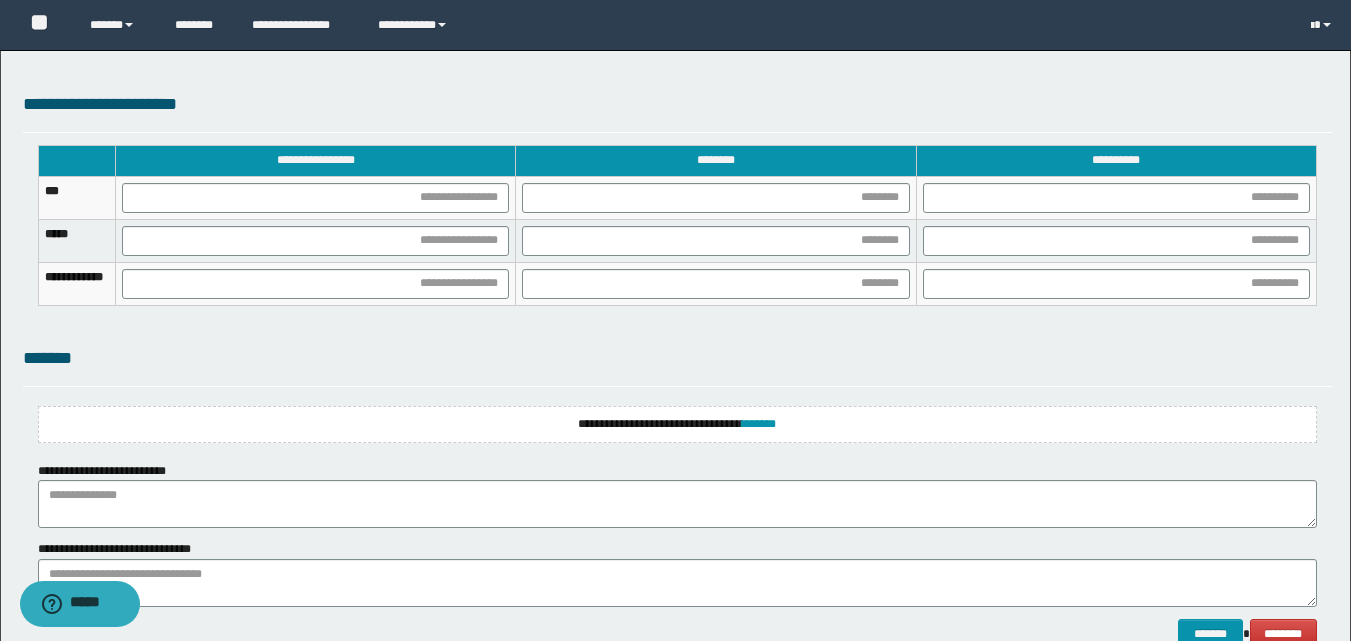 click on "**********" at bounding box center [677, 424] 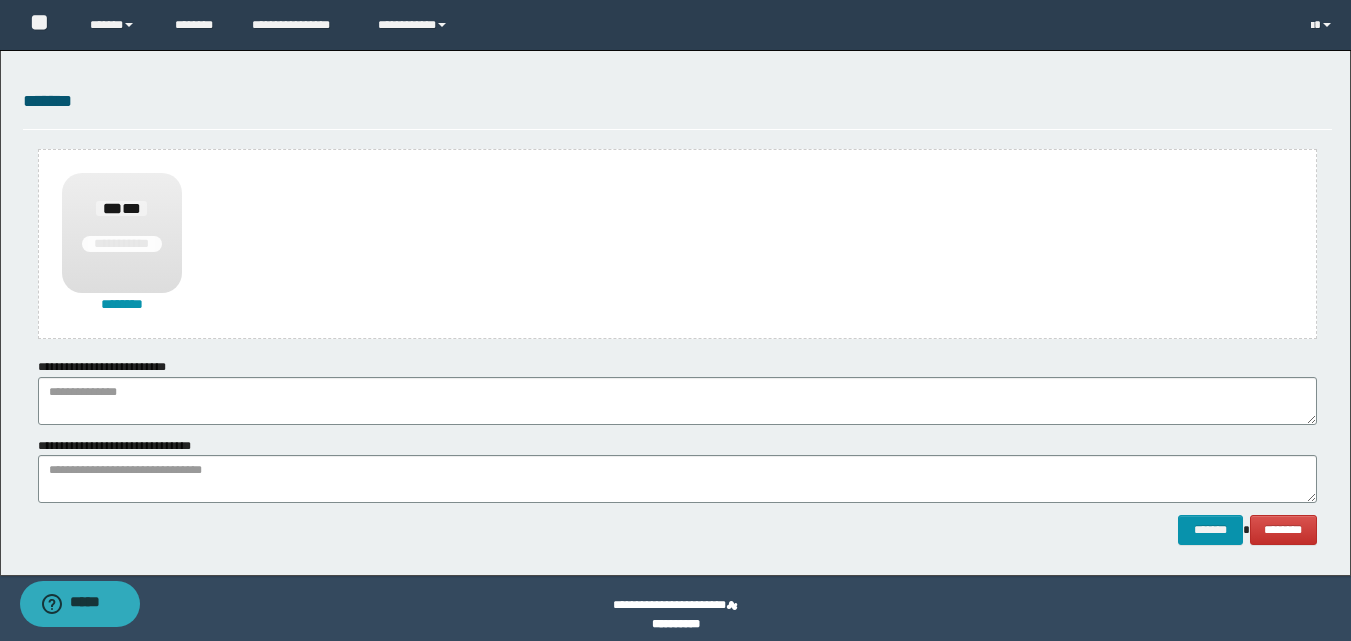 scroll, scrollTop: 1470, scrollLeft: 0, axis: vertical 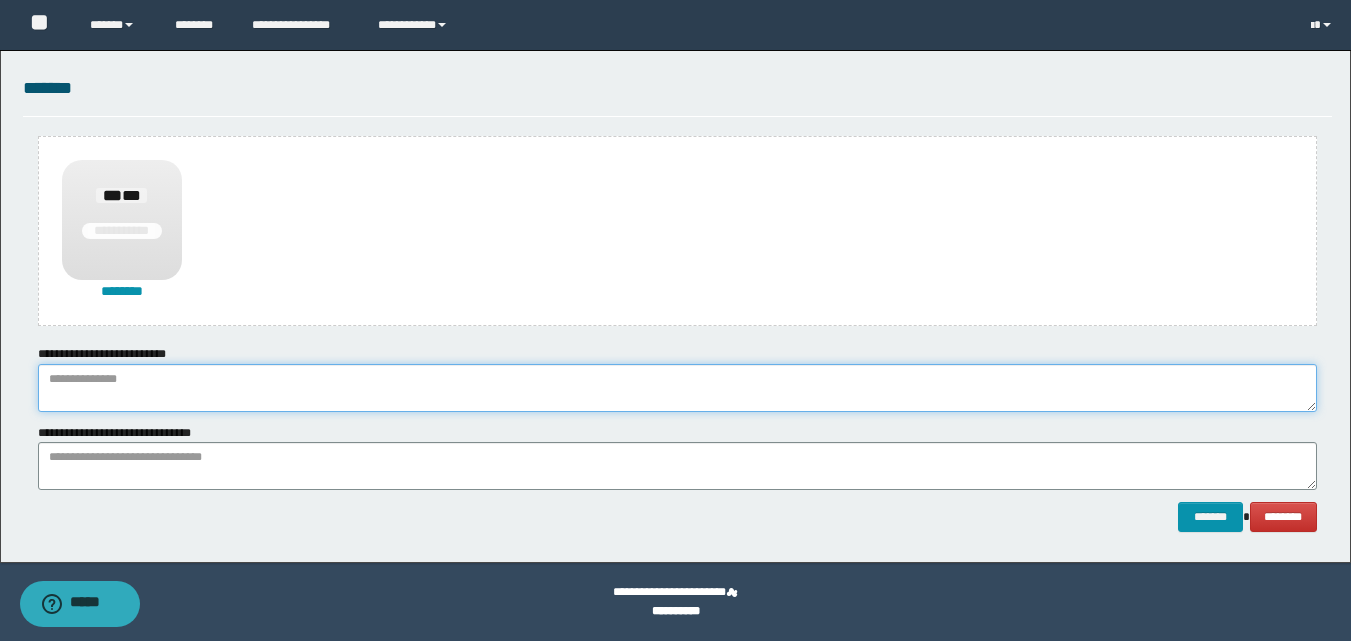 drag, startPoint x: 193, startPoint y: 390, endPoint x: 140, endPoint y: 367, distance: 57.77543 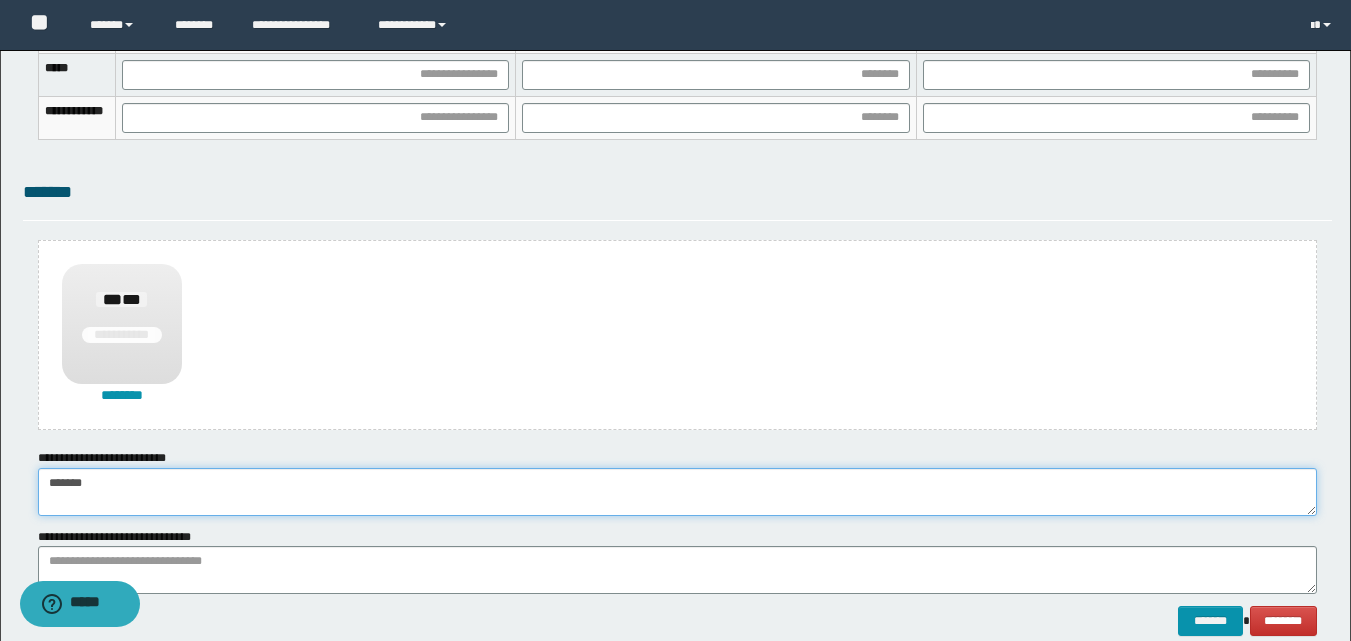 scroll, scrollTop: 1270, scrollLeft: 0, axis: vertical 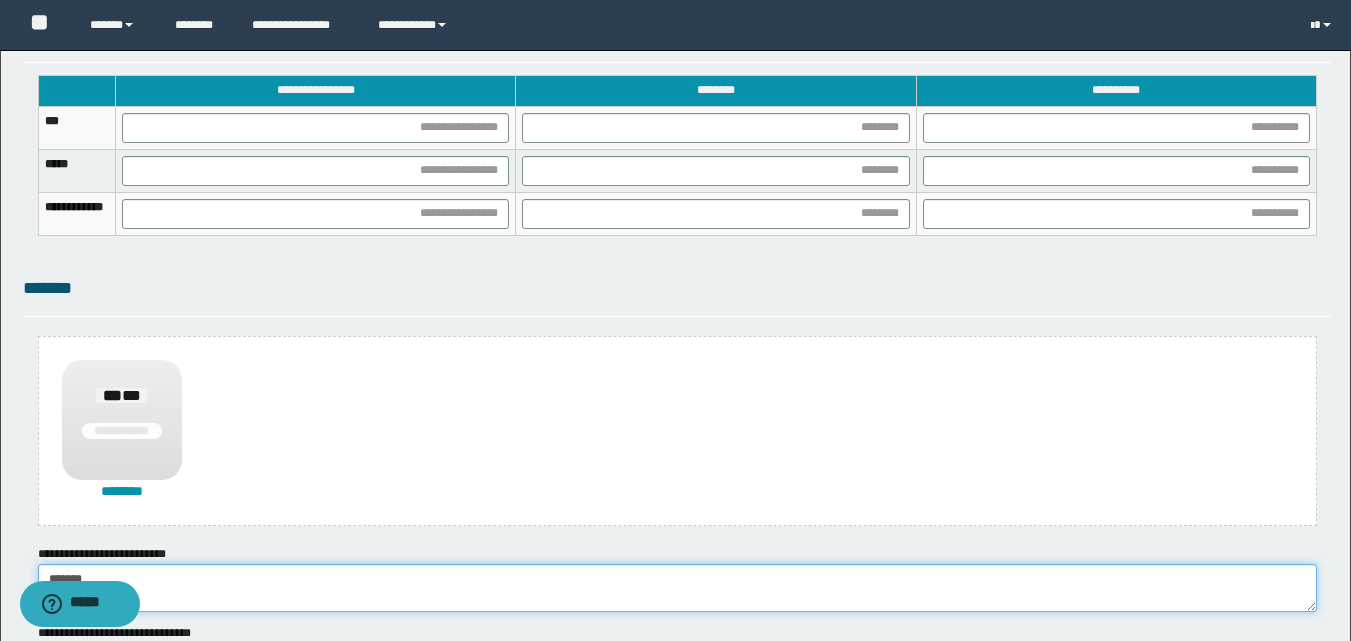 type on "******" 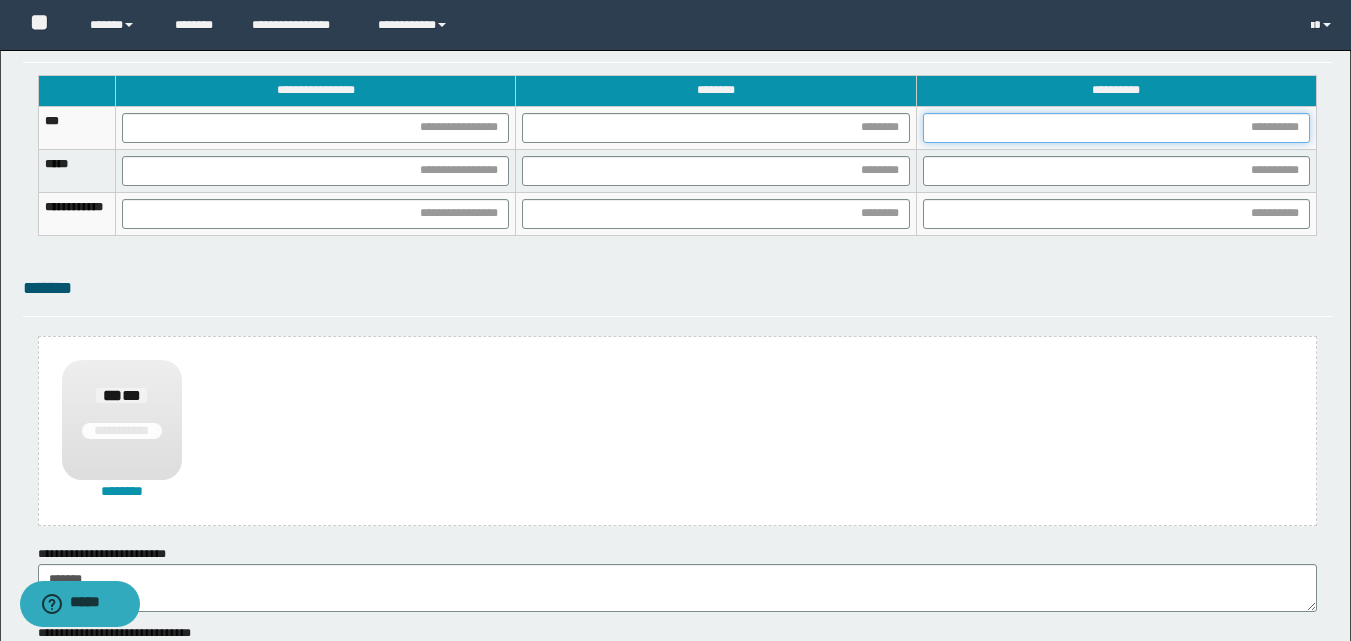 click at bounding box center (1116, 128) 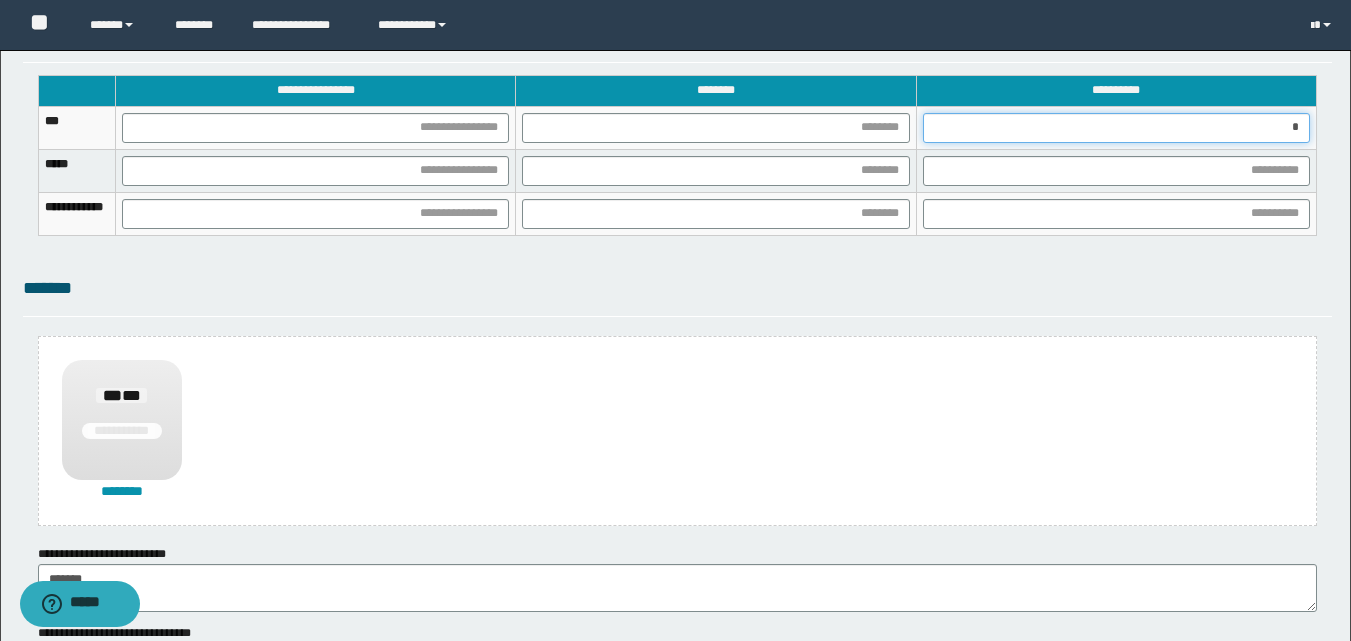 type on "**" 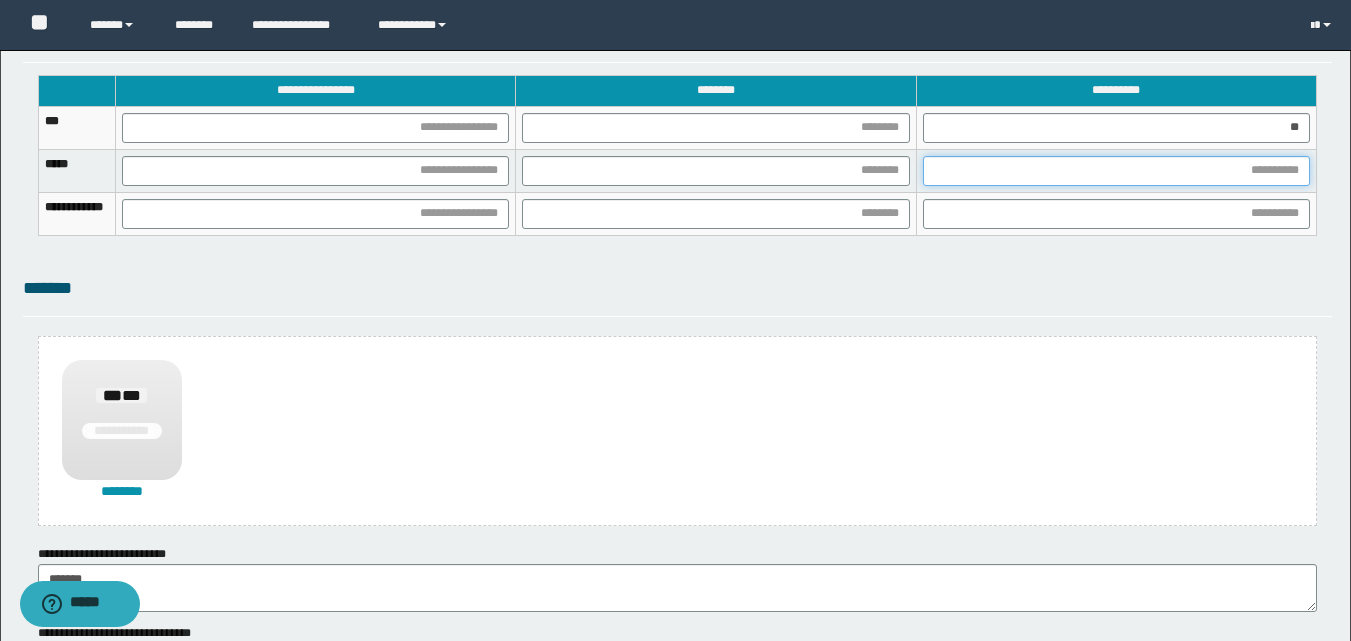 click at bounding box center (1116, 171) 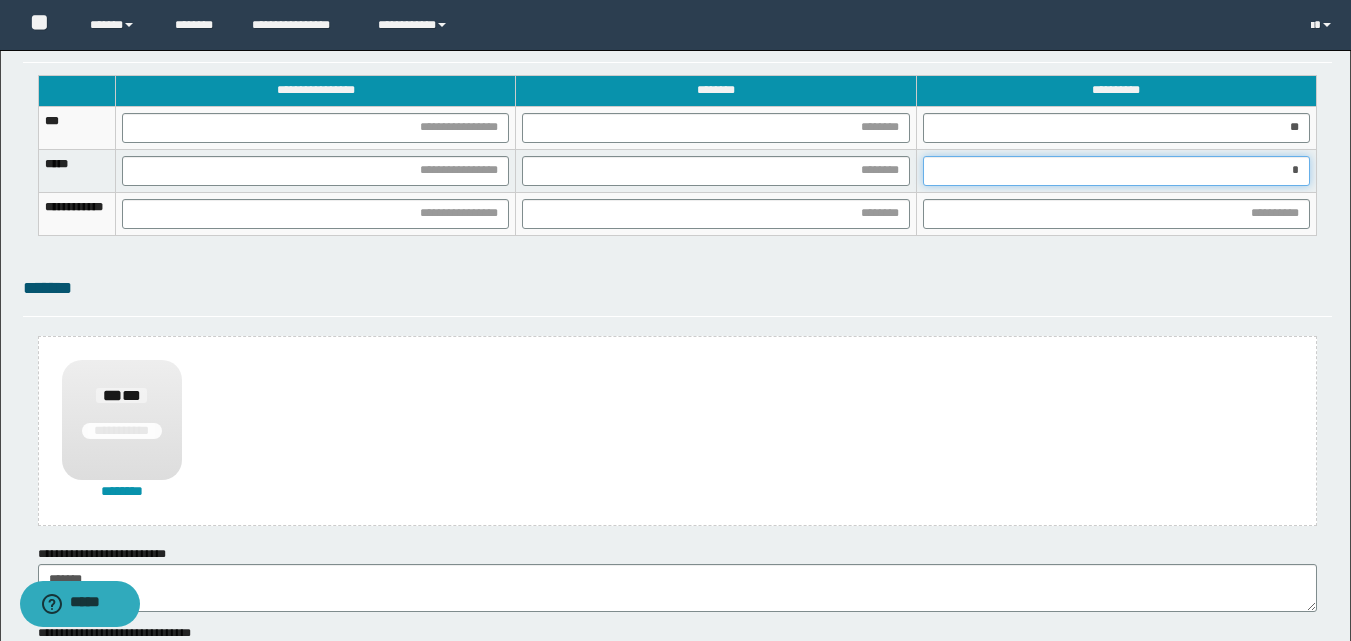 type on "**" 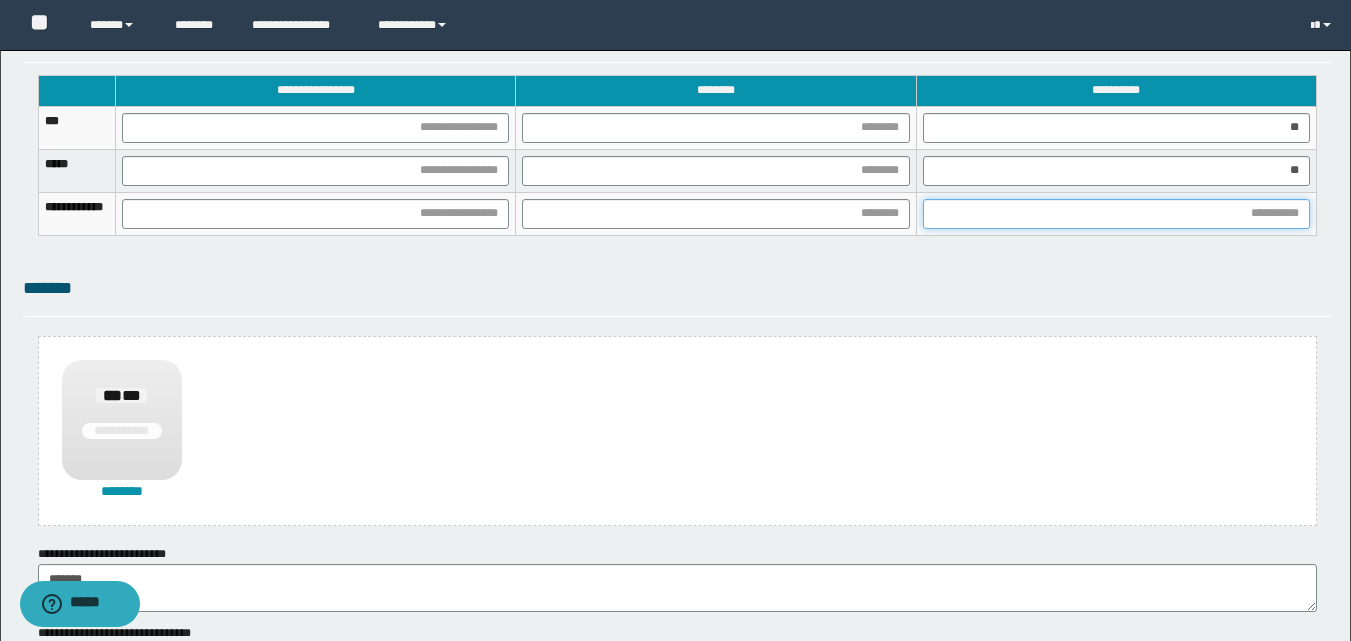 click at bounding box center [1116, 214] 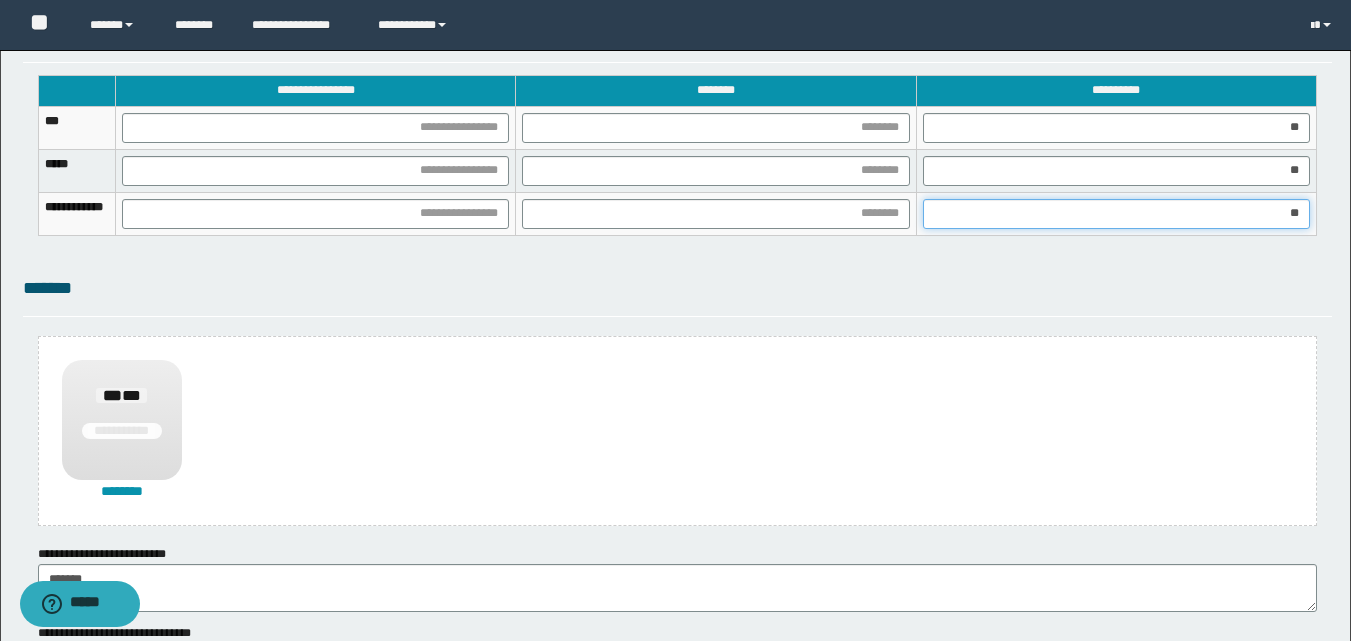 type on "***" 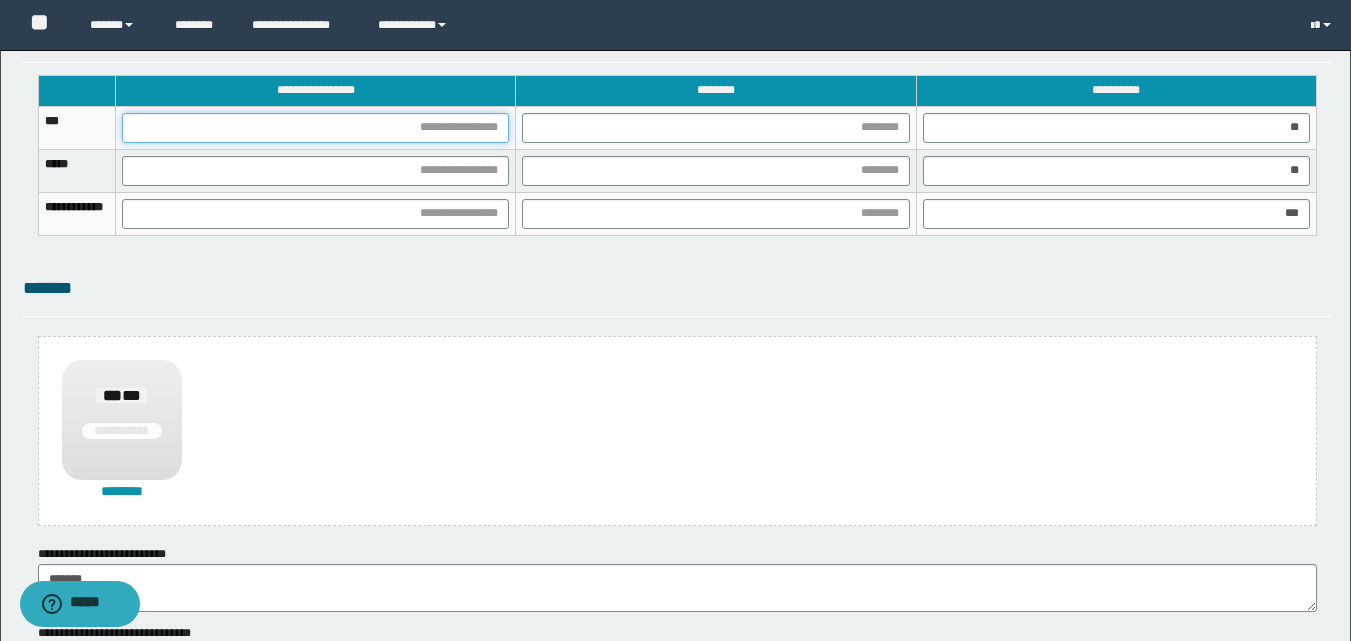 click at bounding box center (315, 128) 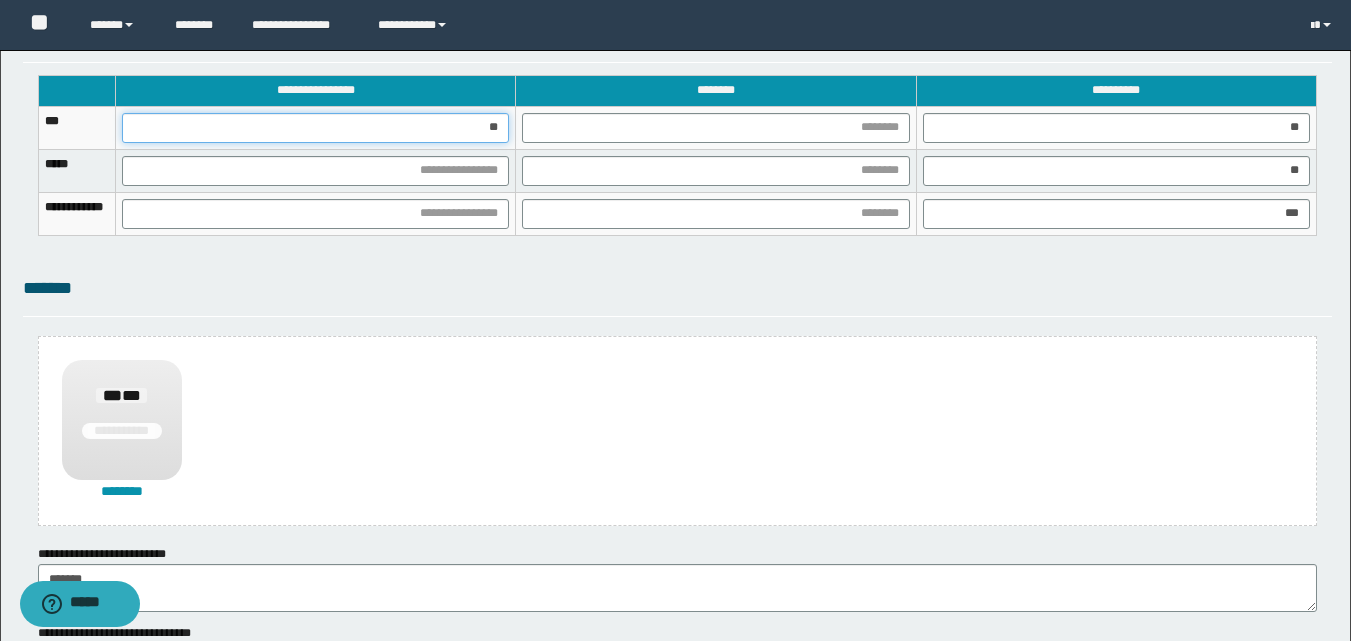 type on "***" 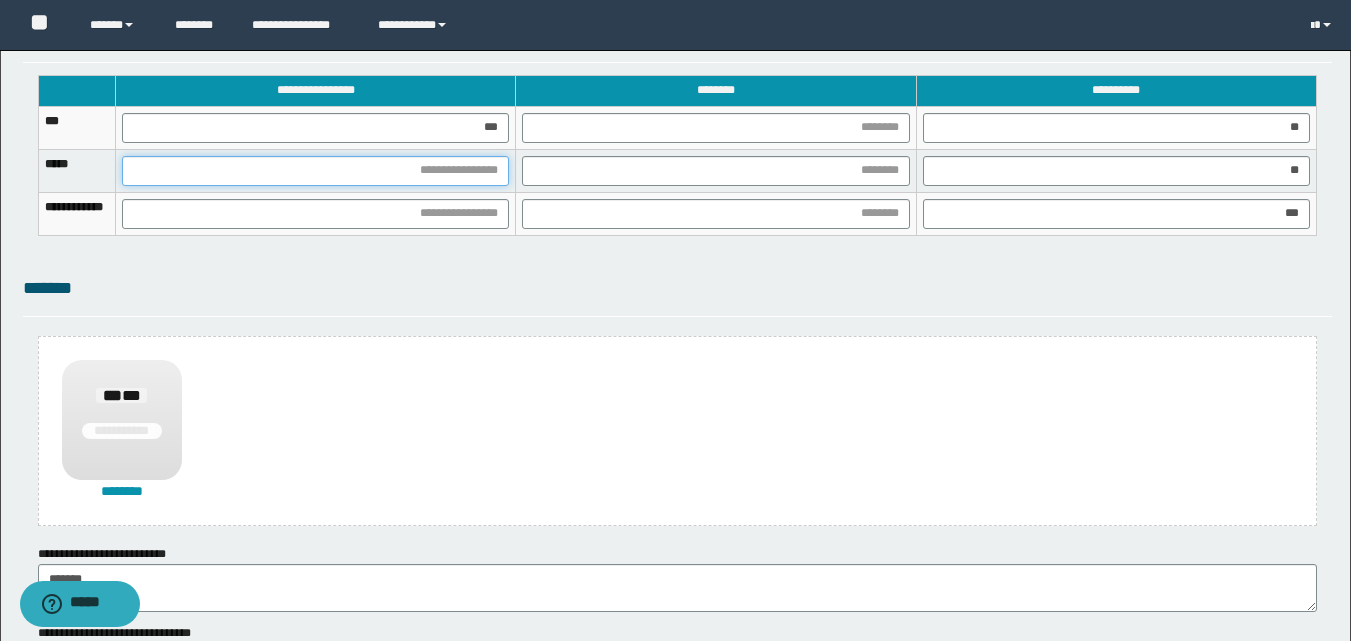 drag, startPoint x: 543, startPoint y: 168, endPoint x: 581, endPoint y: 249, distance: 89.470665 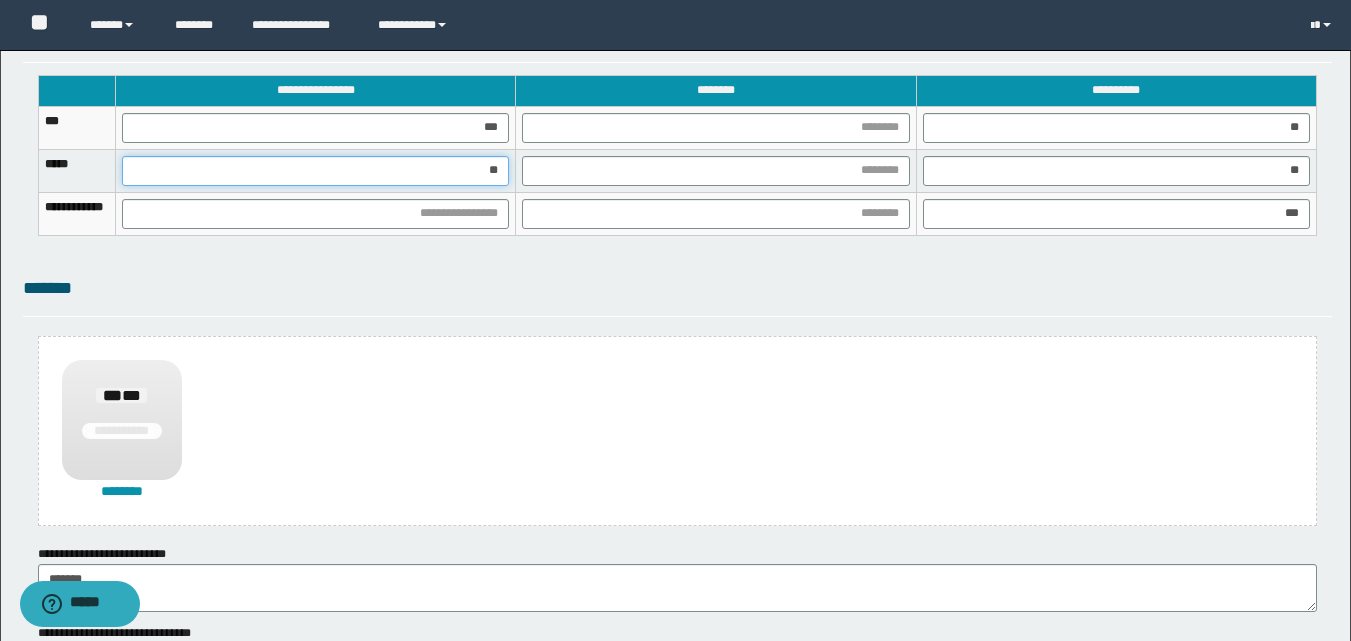 type on "***" 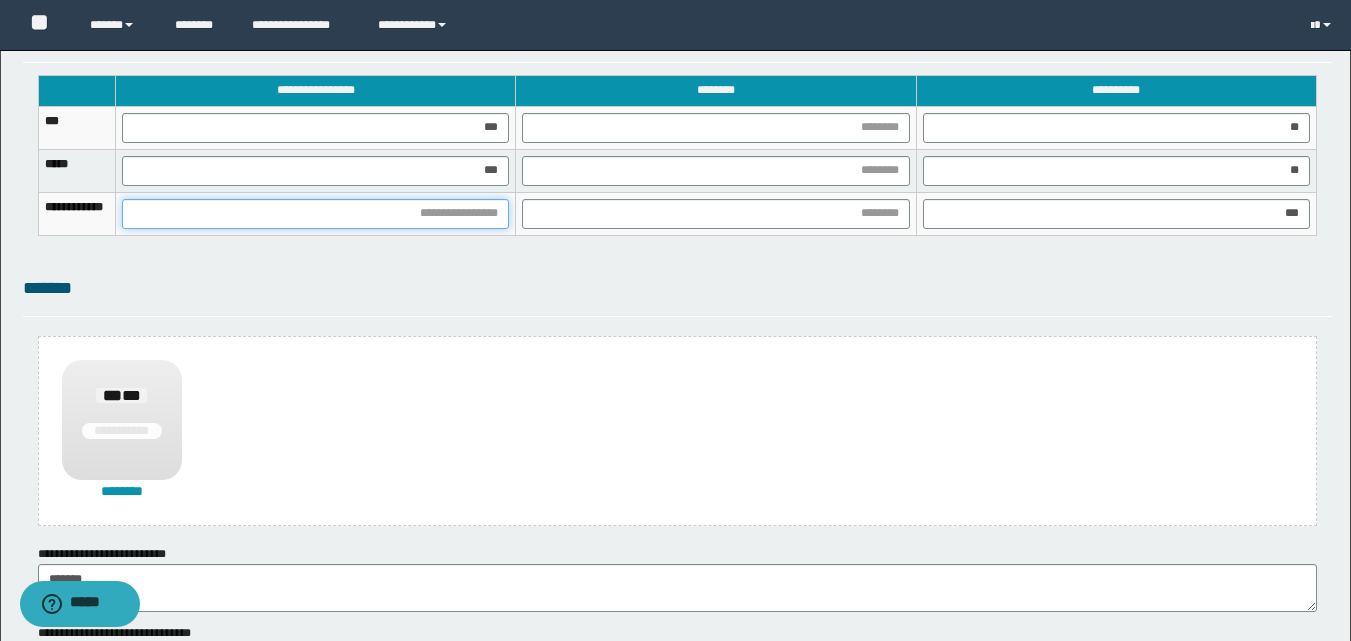 click at bounding box center [315, 214] 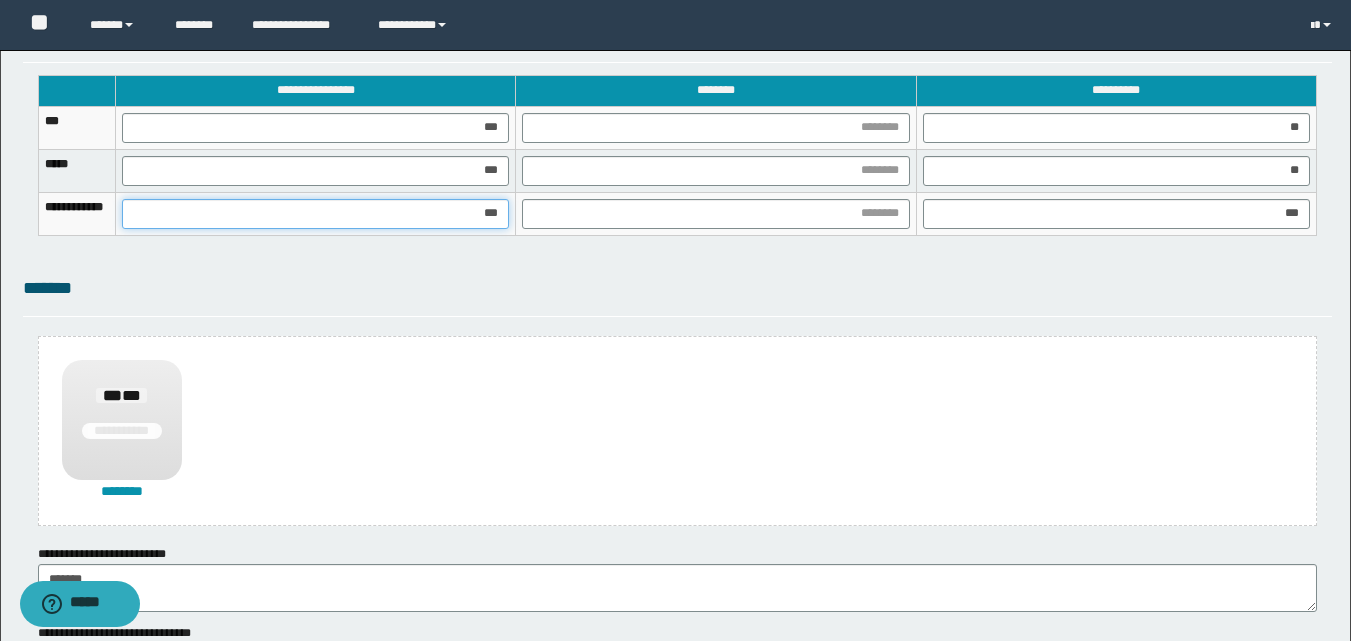 type on "****" 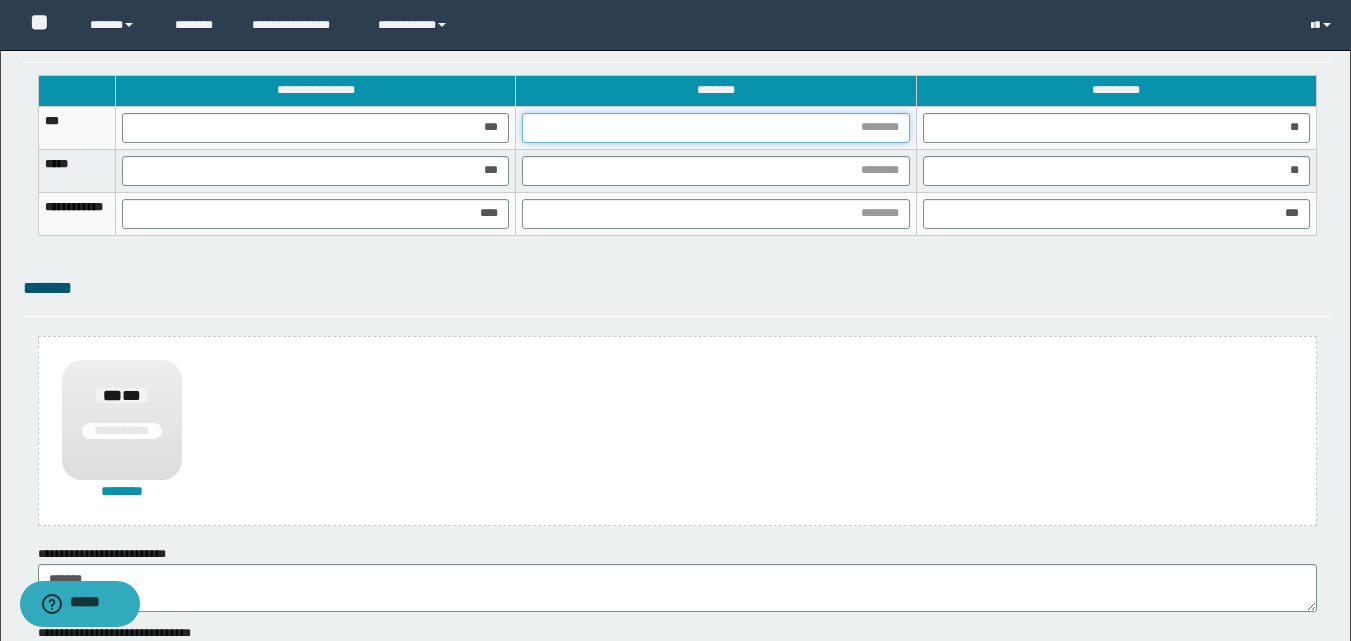 drag, startPoint x: 849, startPoint y: 128, endPoint x: 831, endPoint y: 142, distance: 22.803509 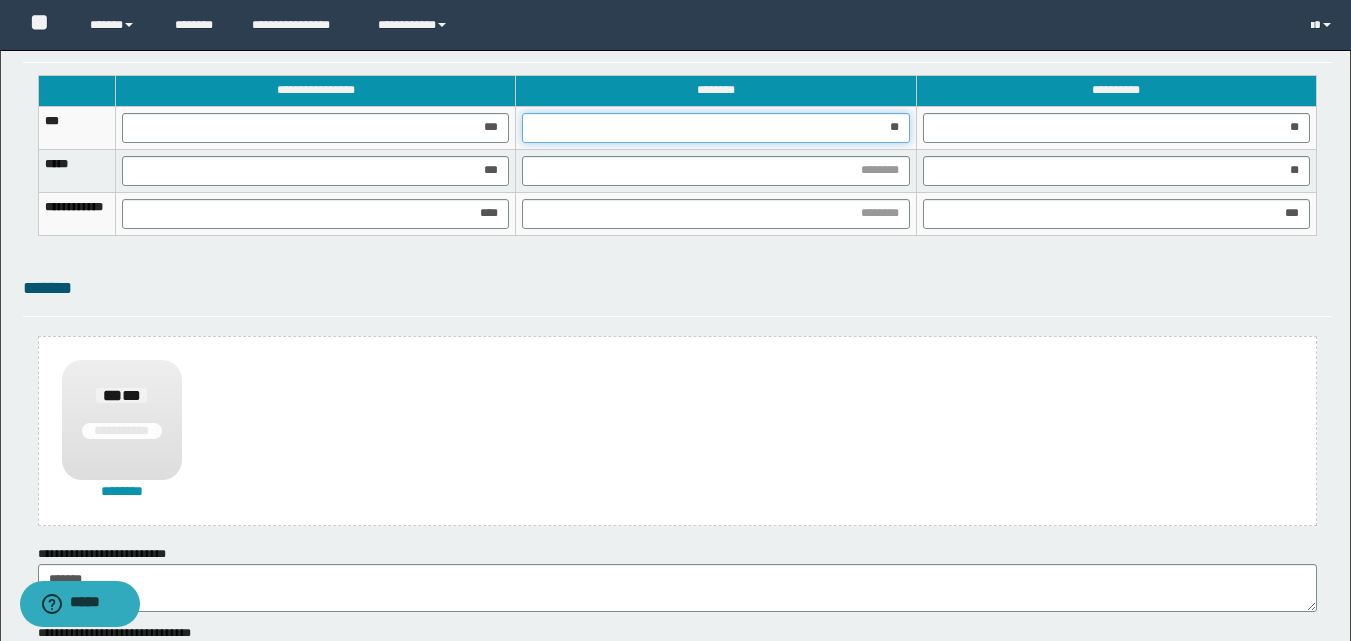 type on "***" 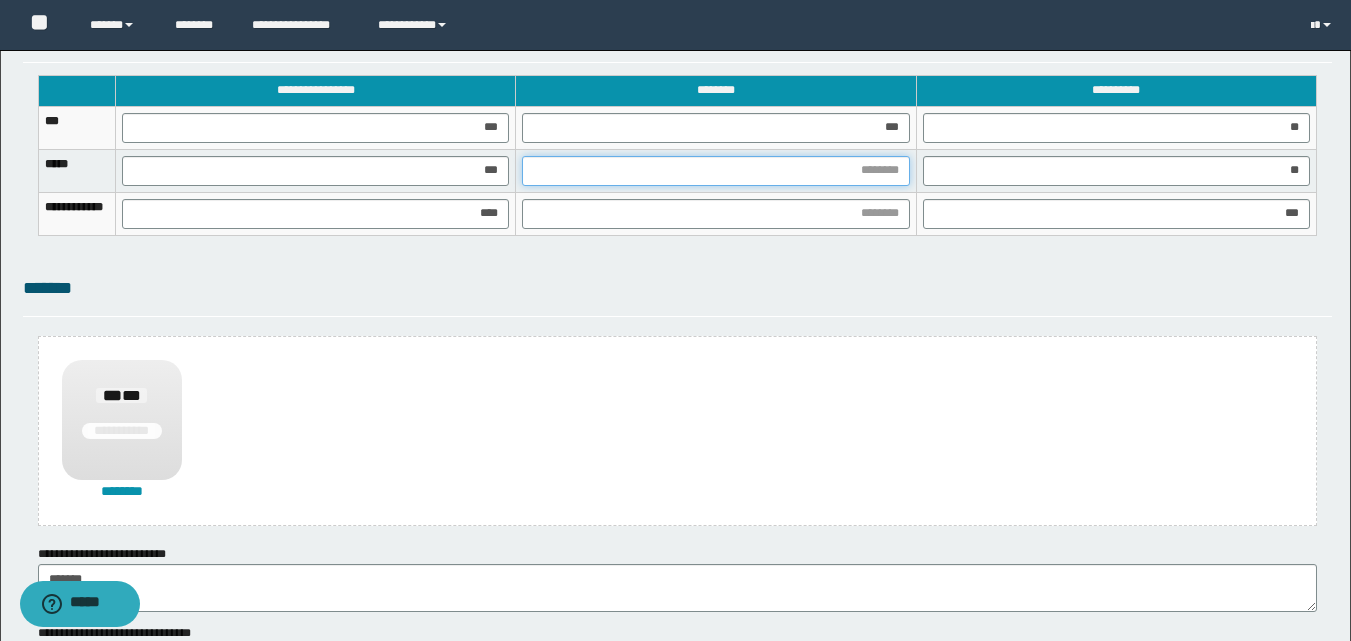 click at bounding box center [715, 171] 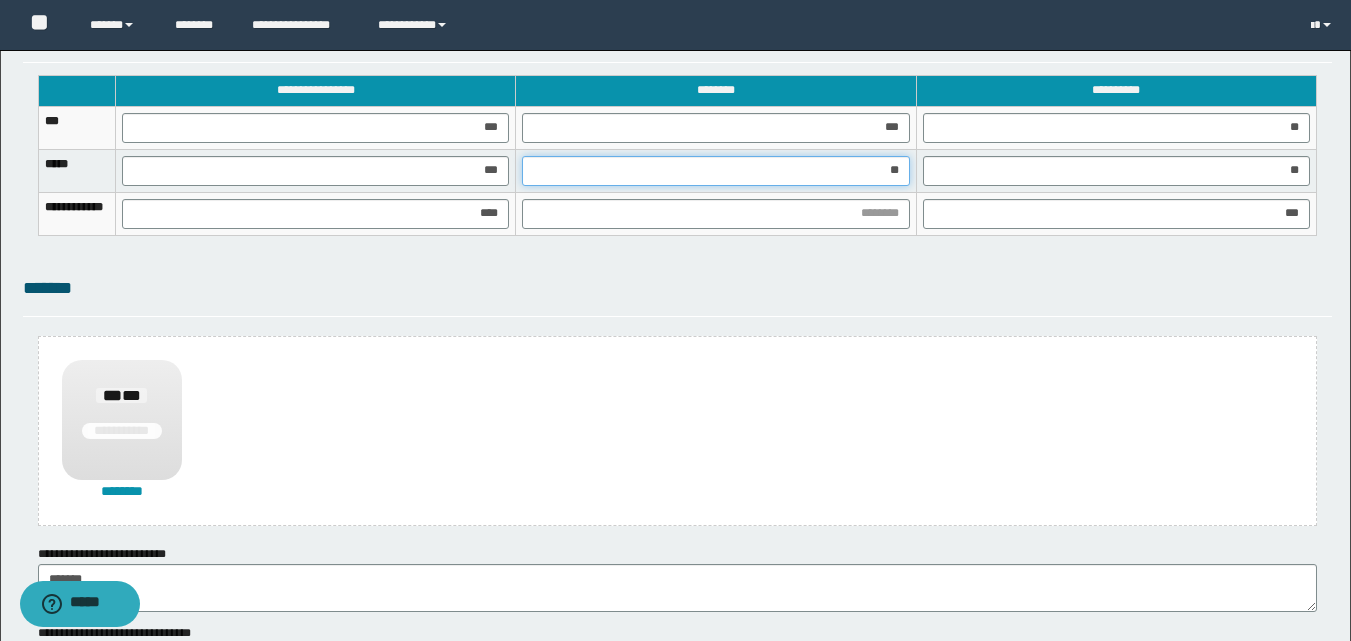 type on "***" 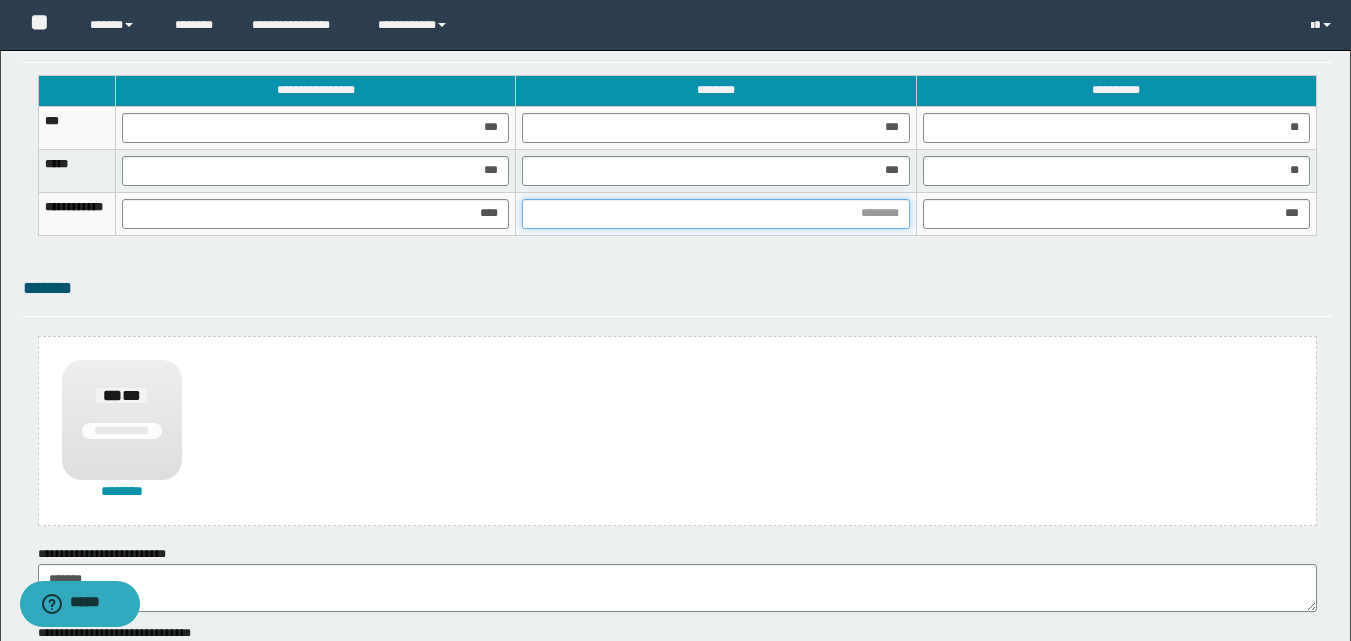 click at bounding box center (715, 214) 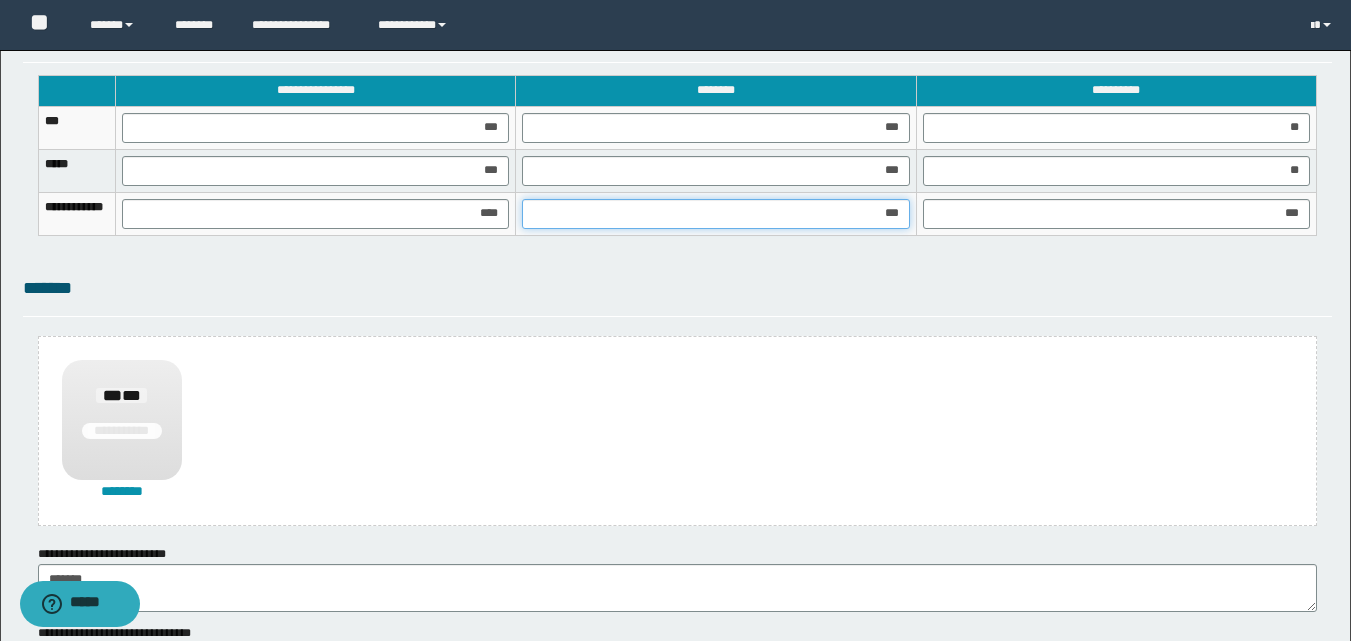 type on "****" 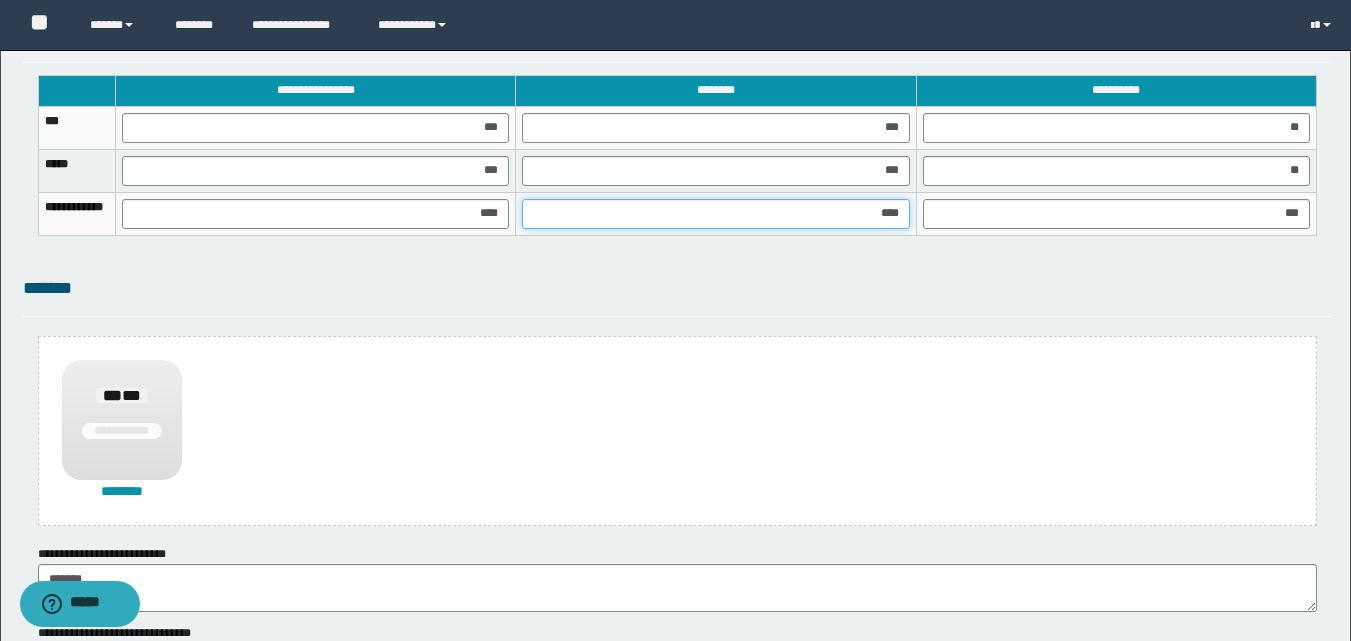 scroll, scrollTop: 1470, scrollLeft: 0, axis: vertical 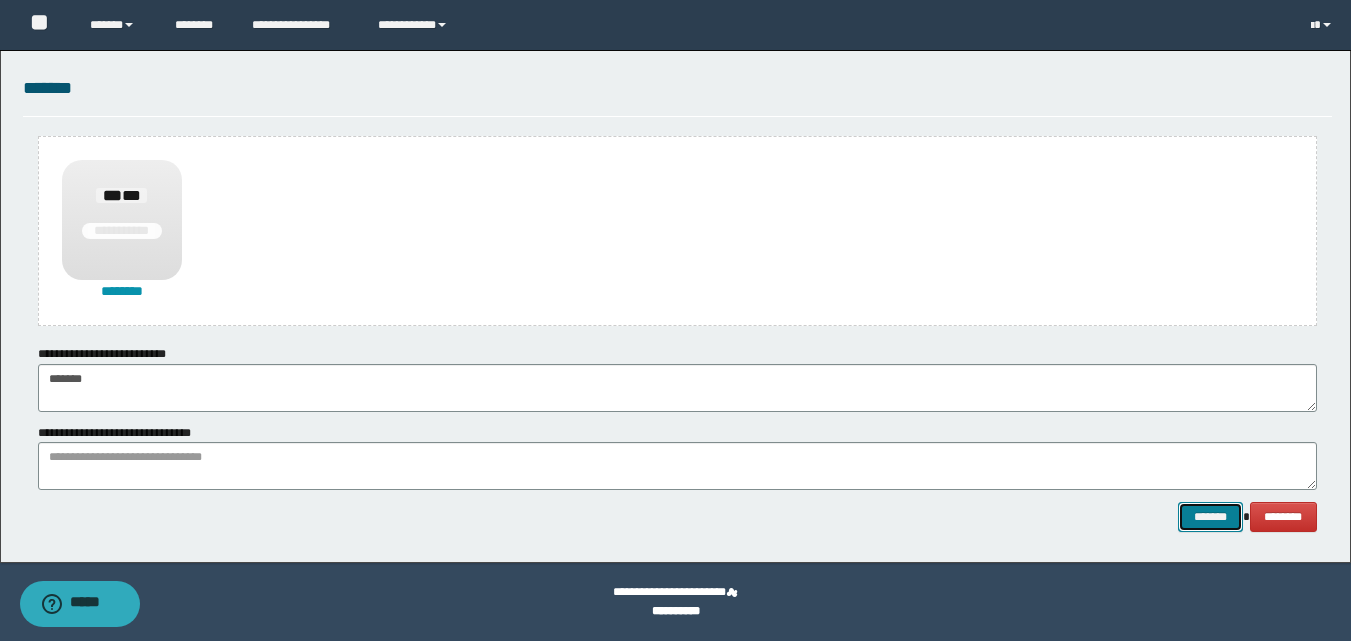 click on "*******" at bounding box center [1210, 517] 